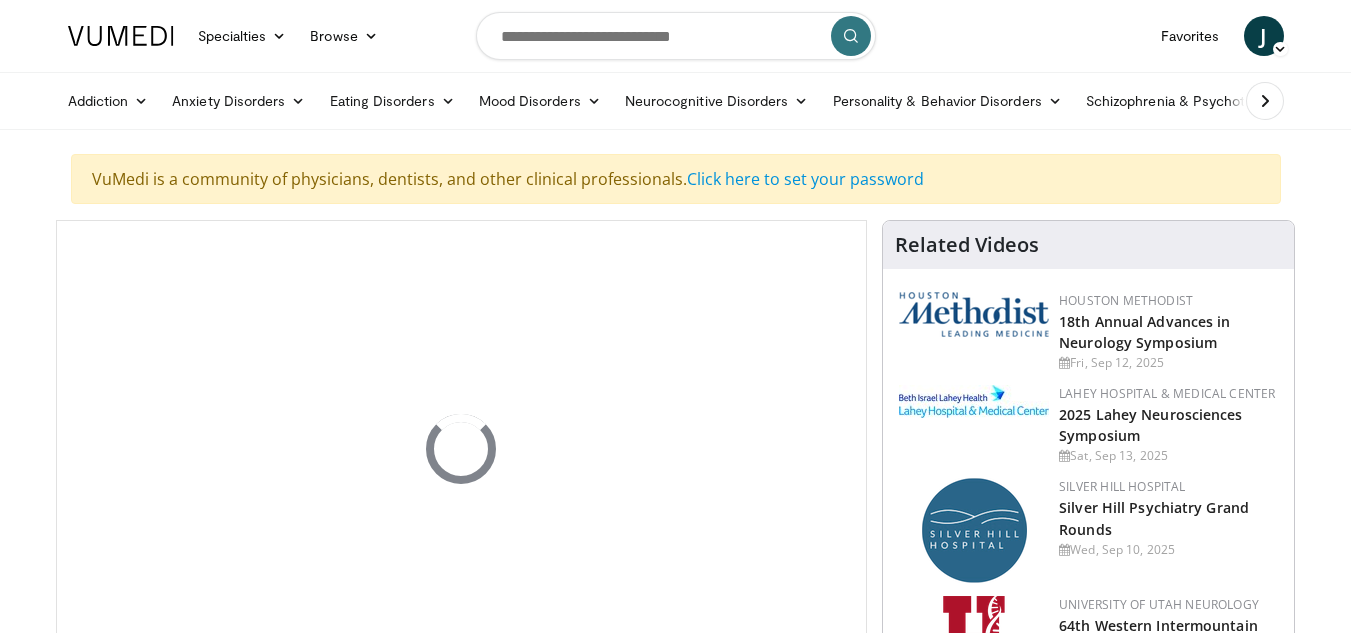 scroll, scrollTop: 0, scrollLeft: 0, axis: both 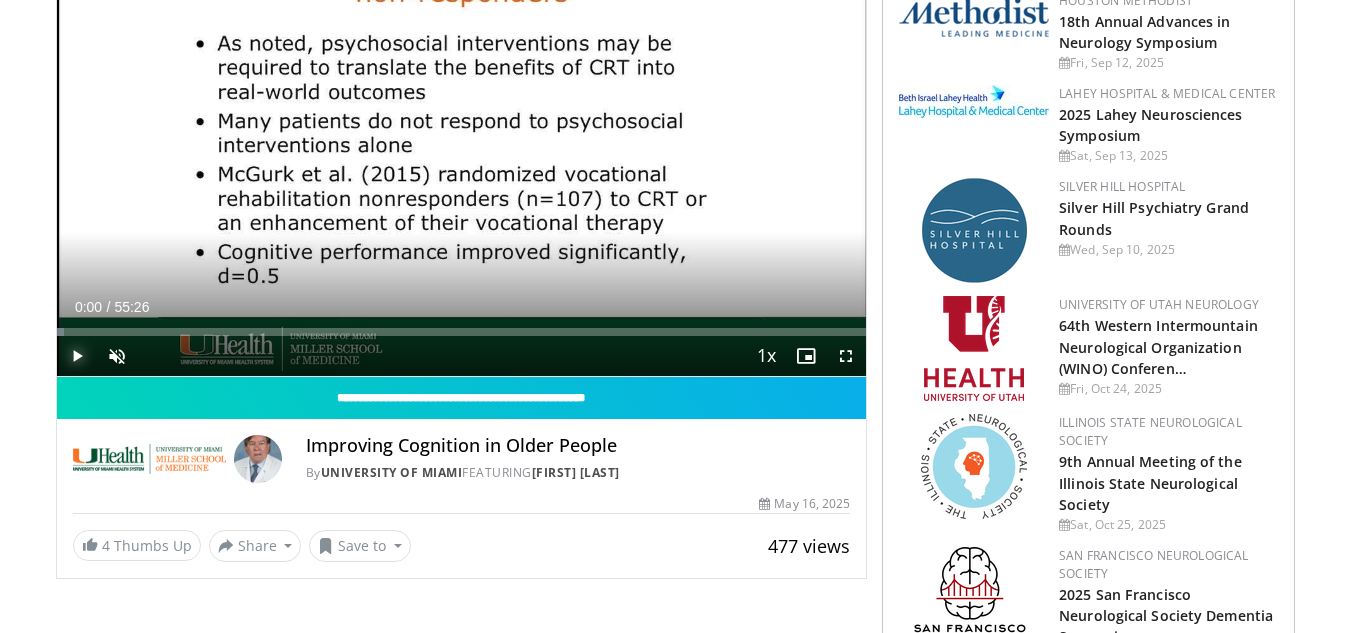 click at bounding box center (77, 356) 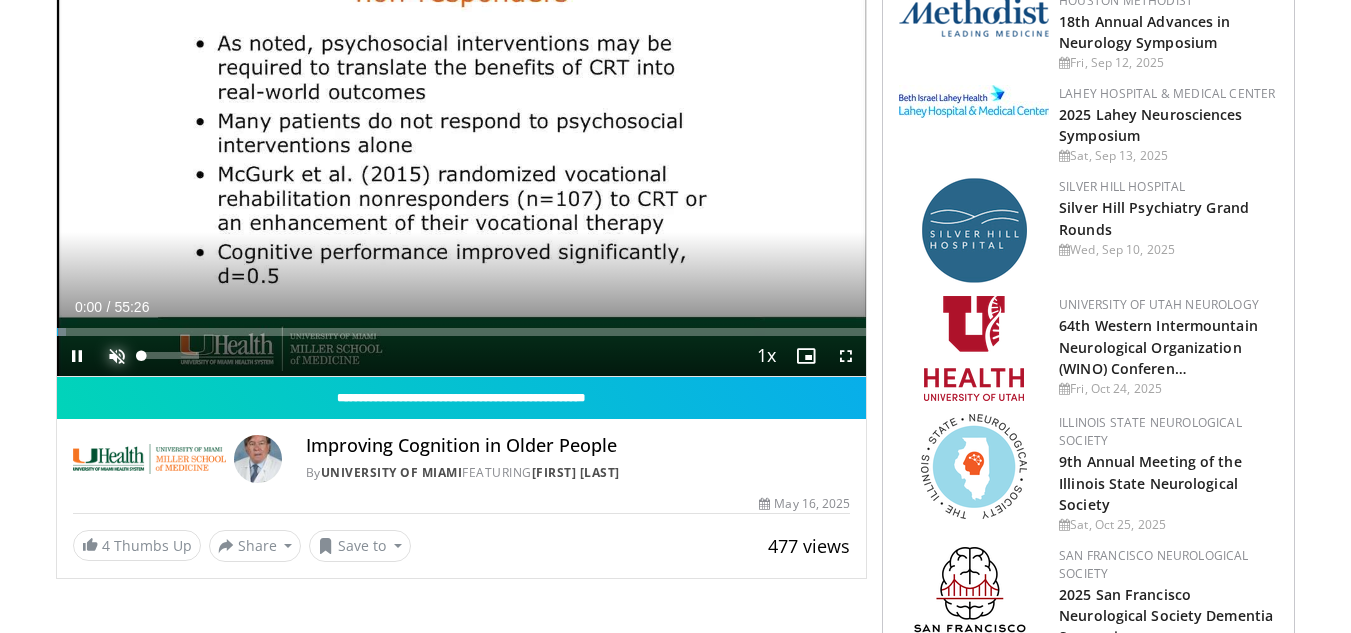 click at bounding box center (117, 356) 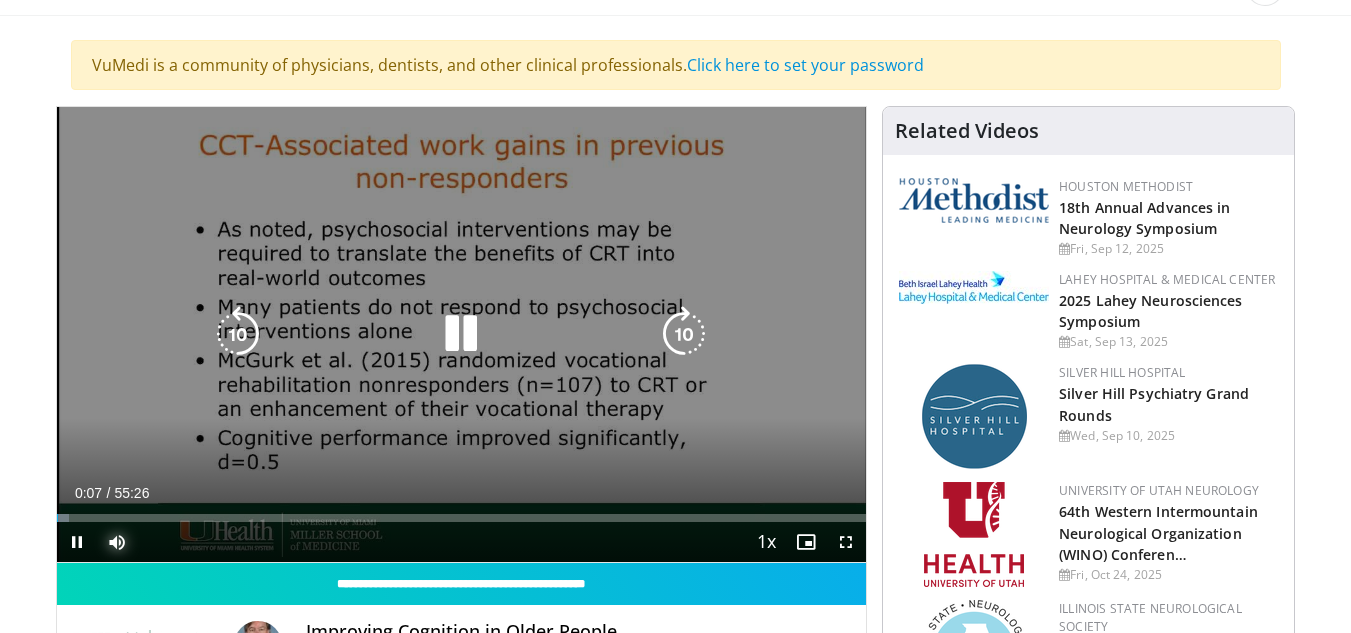 scroll, scrollTop: 100, scrollLeft: 0, axis: vertical 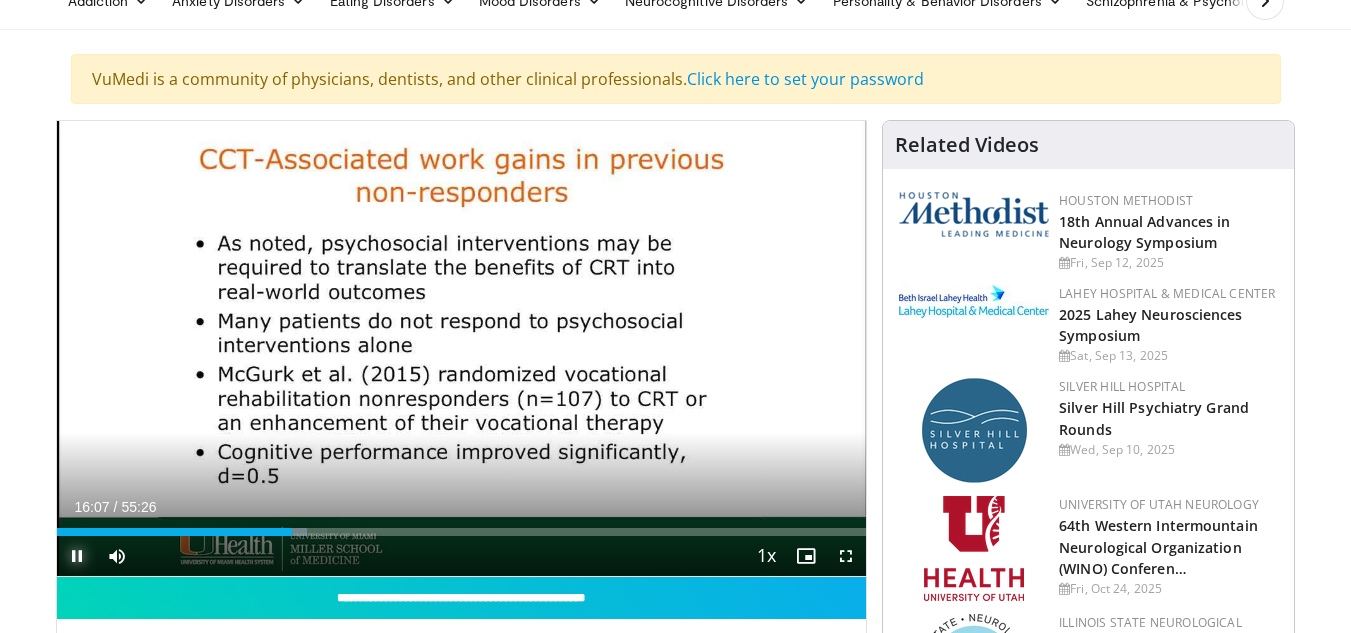 click at bounding box center (77, 556) 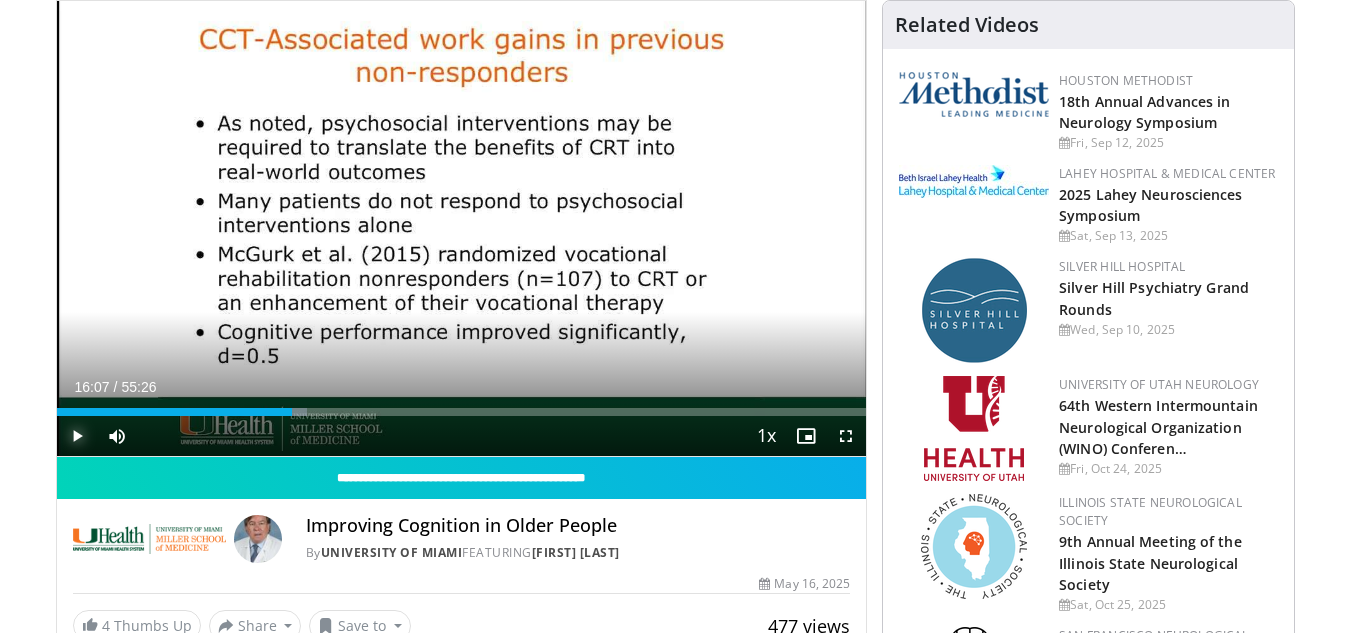 scroll, scrollTop: 100, scrollLeft: 0, axis: vertical 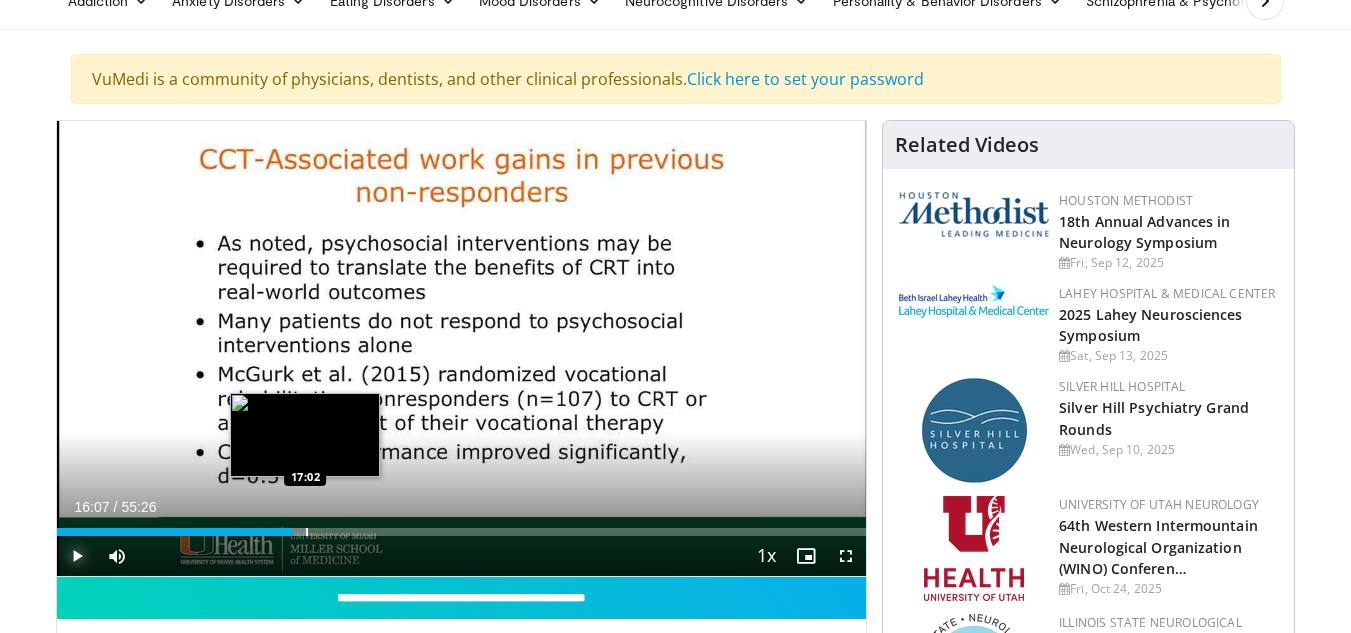 click on "Loaded :  31.00% 16:07 17:02" at bounding box center (462, 526) 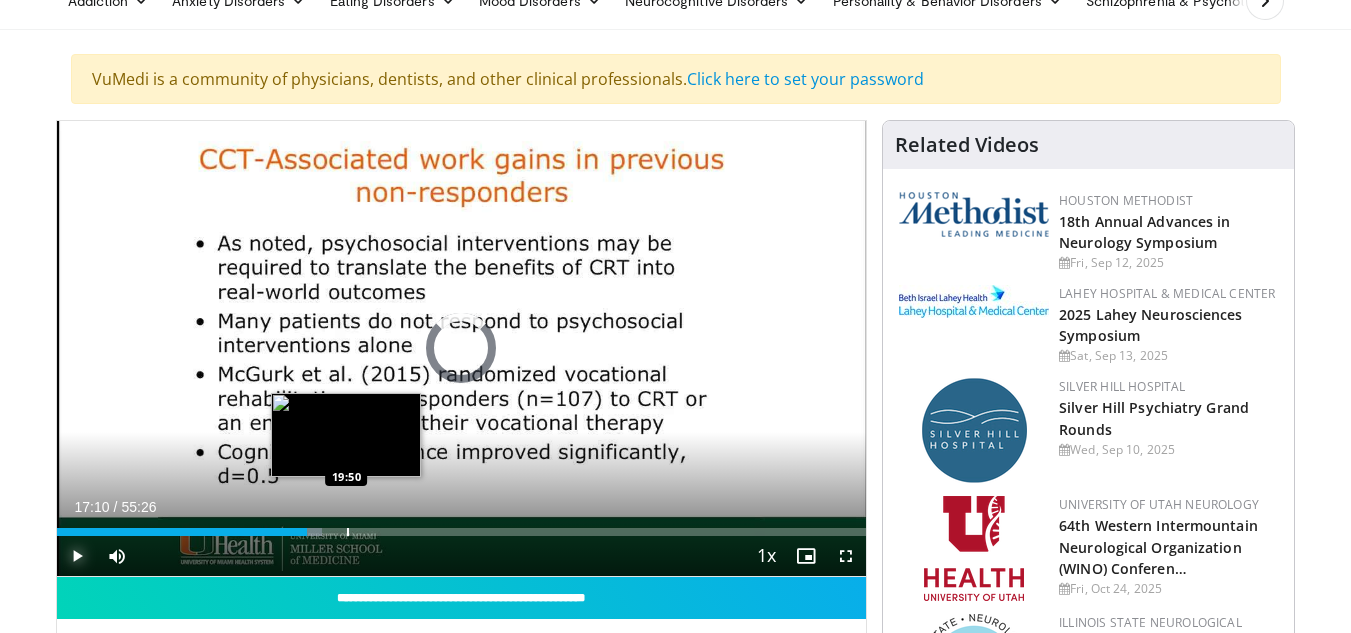 click at bounding box center [348, 532] 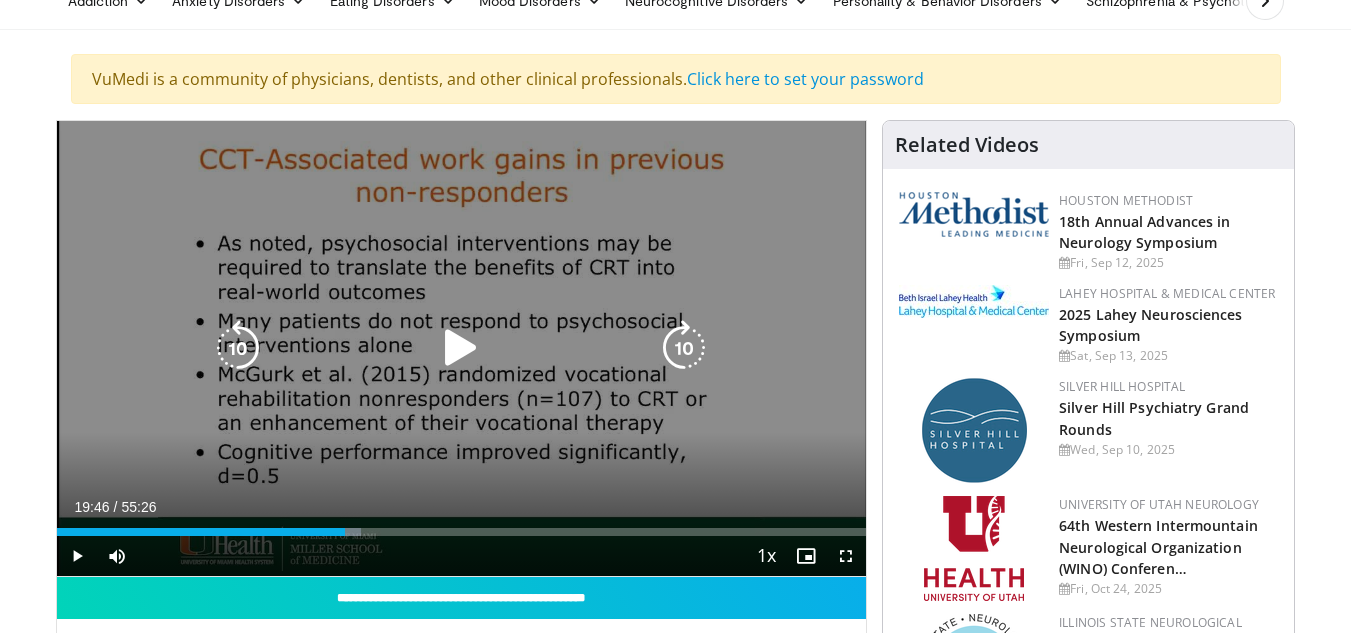 click on "10 seconds
Tap to unmute" at bounding box center [462, 348] 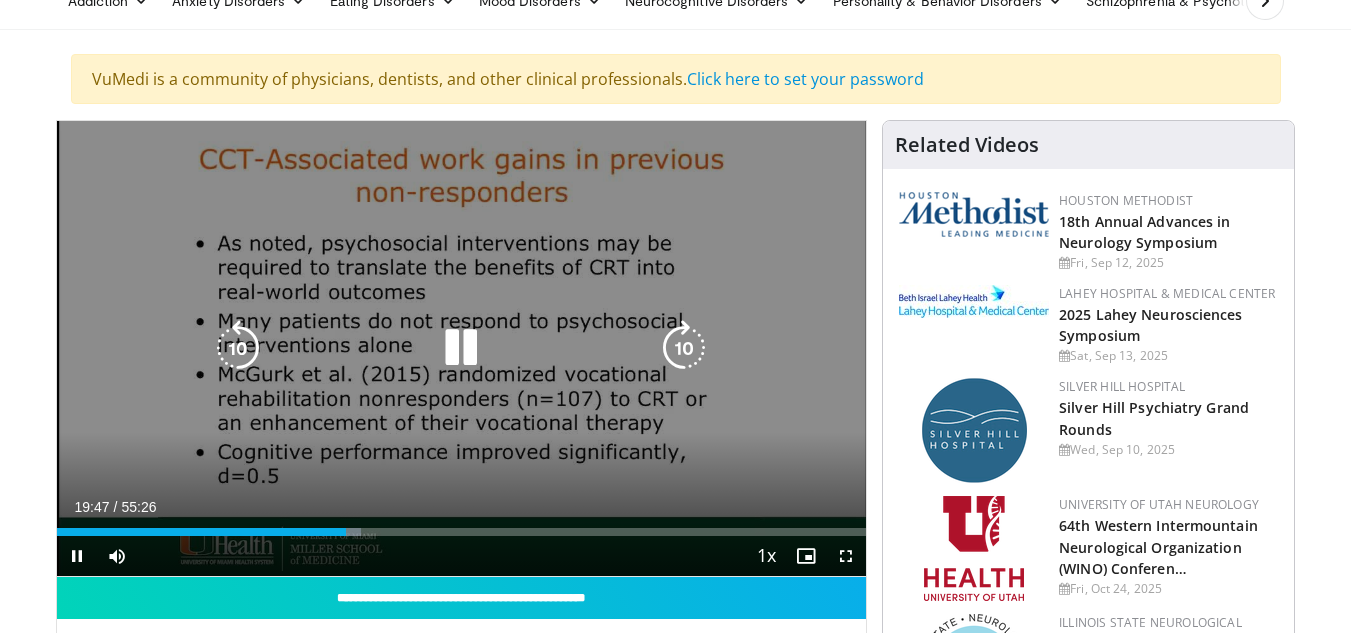 drag, startPoint x: 635, startPoint y: 218, endPoint x: 625, endPoint y: 228, distance: 14.142136 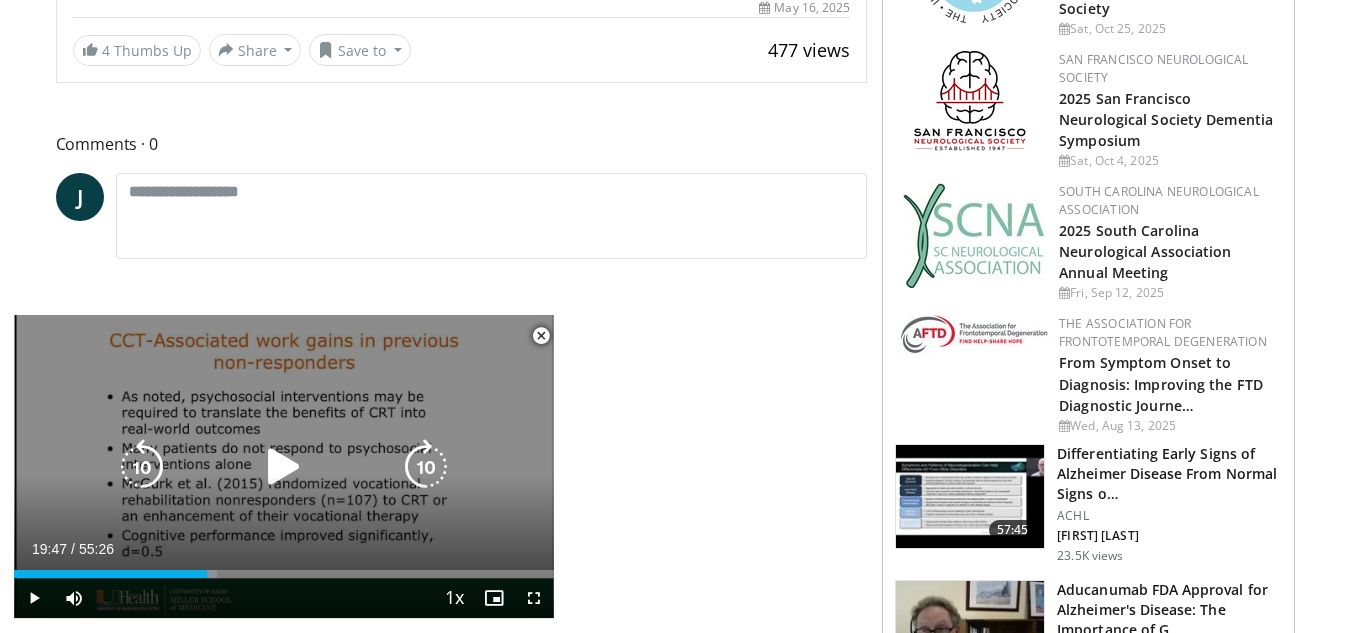 scroll, scrollTop: 800, scrollLeft: 0, axis: vertical 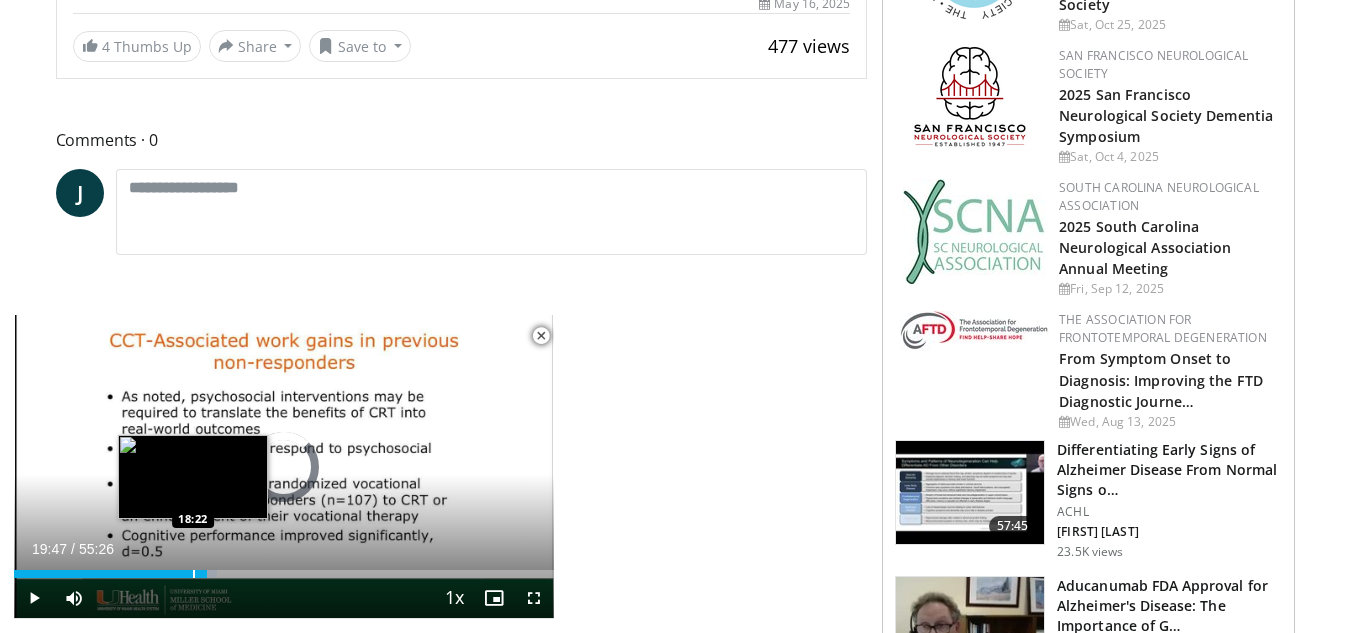 click at bounding box center [194, 574] 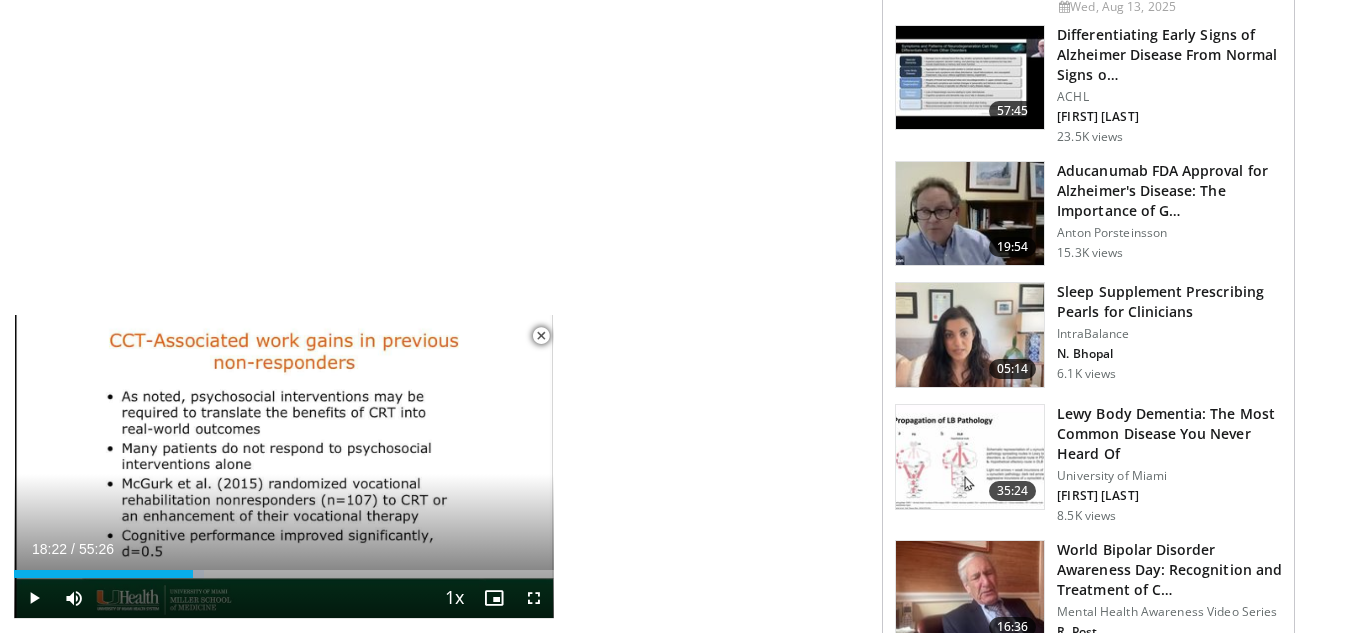 scroll, scrollTop: 1300, scrollLeft: 0, axis: vertical 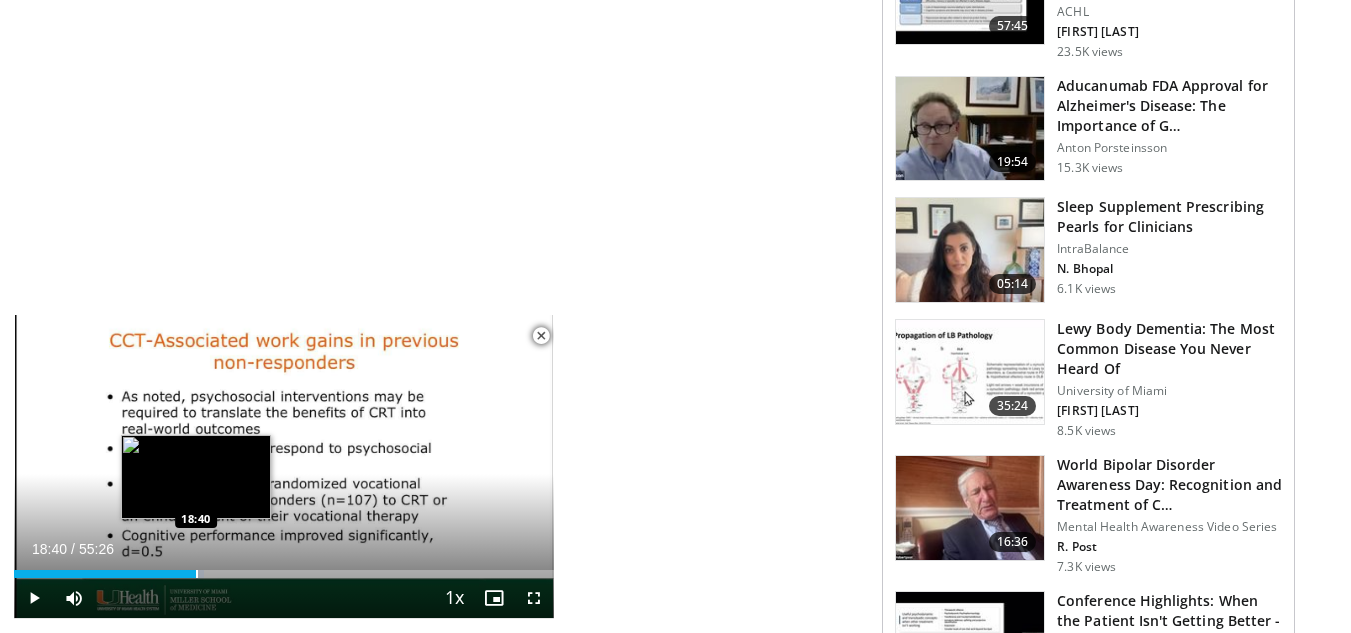 click at bounding box center (197, 574) 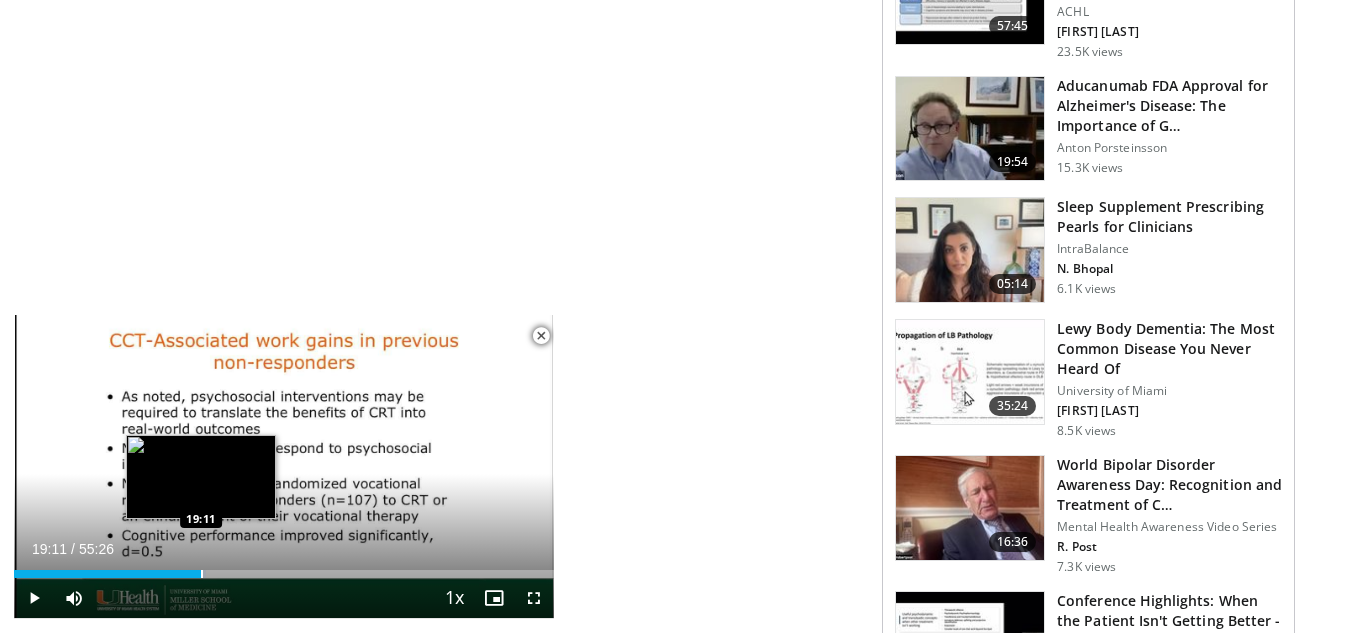 click at bounding box center (202, 574) 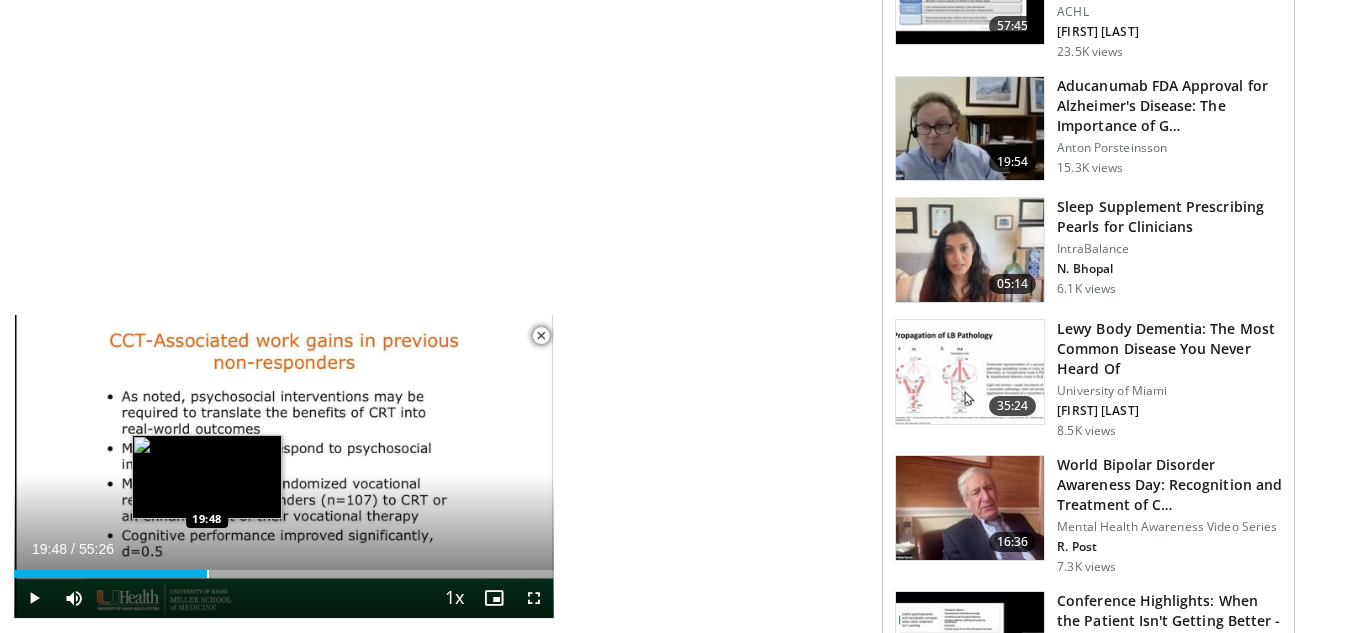 click at bounding box center [208, 574] 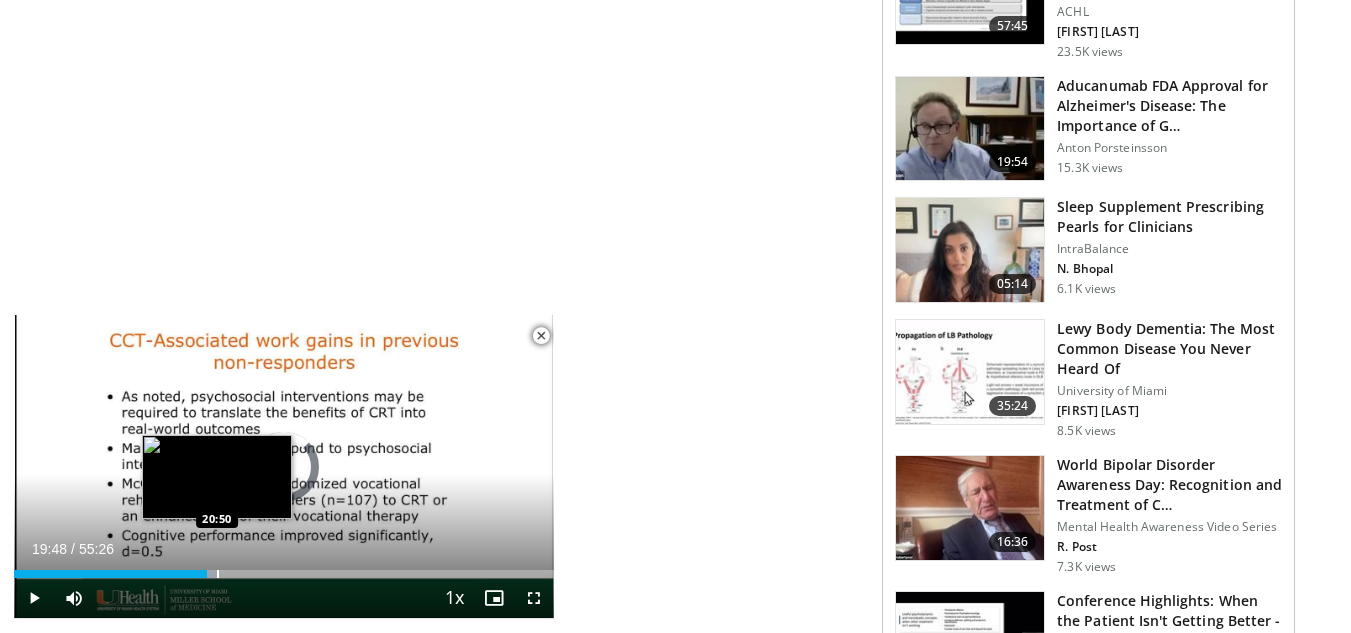 click on "Loaded :  37.58% 19:48 20:50" at bounding box center [284, 568] 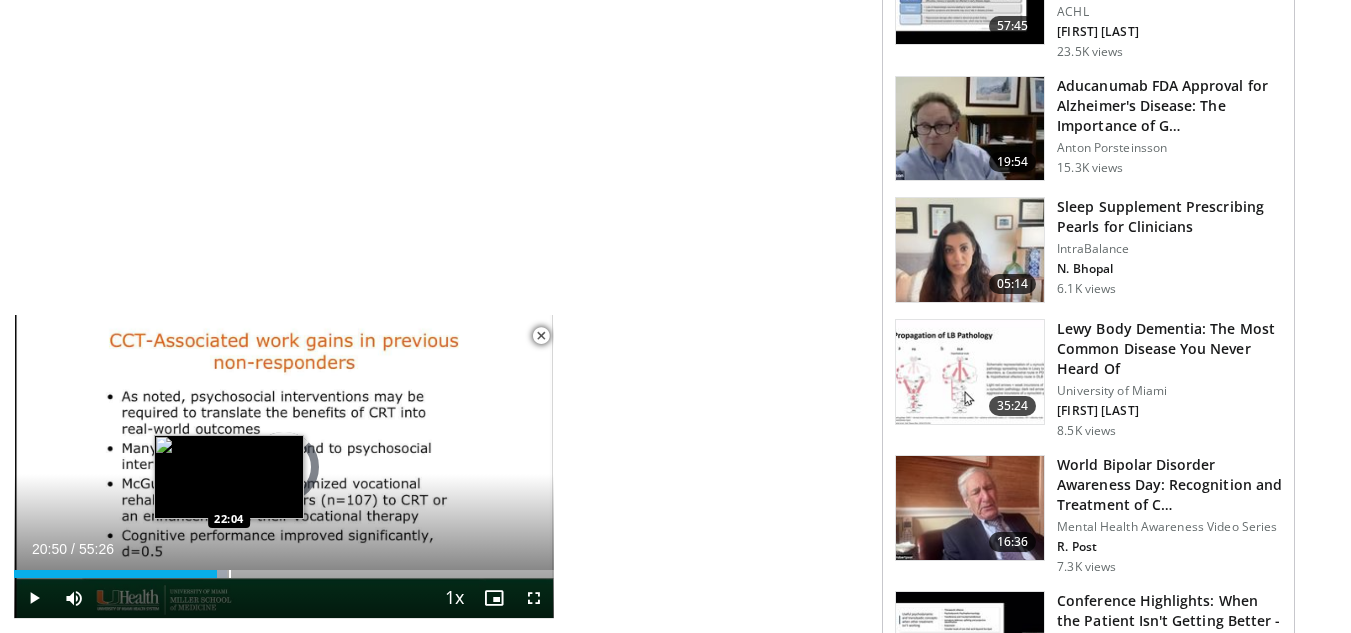 click on "Loaded :  39.43% 20:50 22:04" at bounding box center (284, 568) 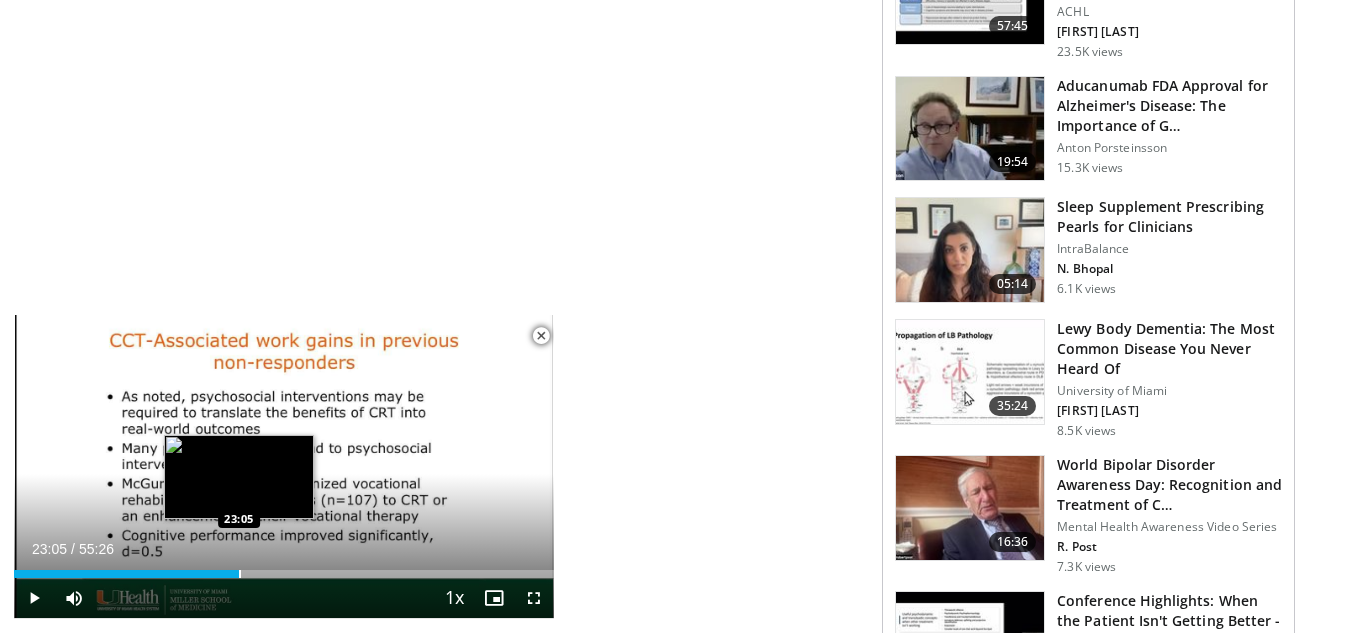 click at bounding box center (240, 574) 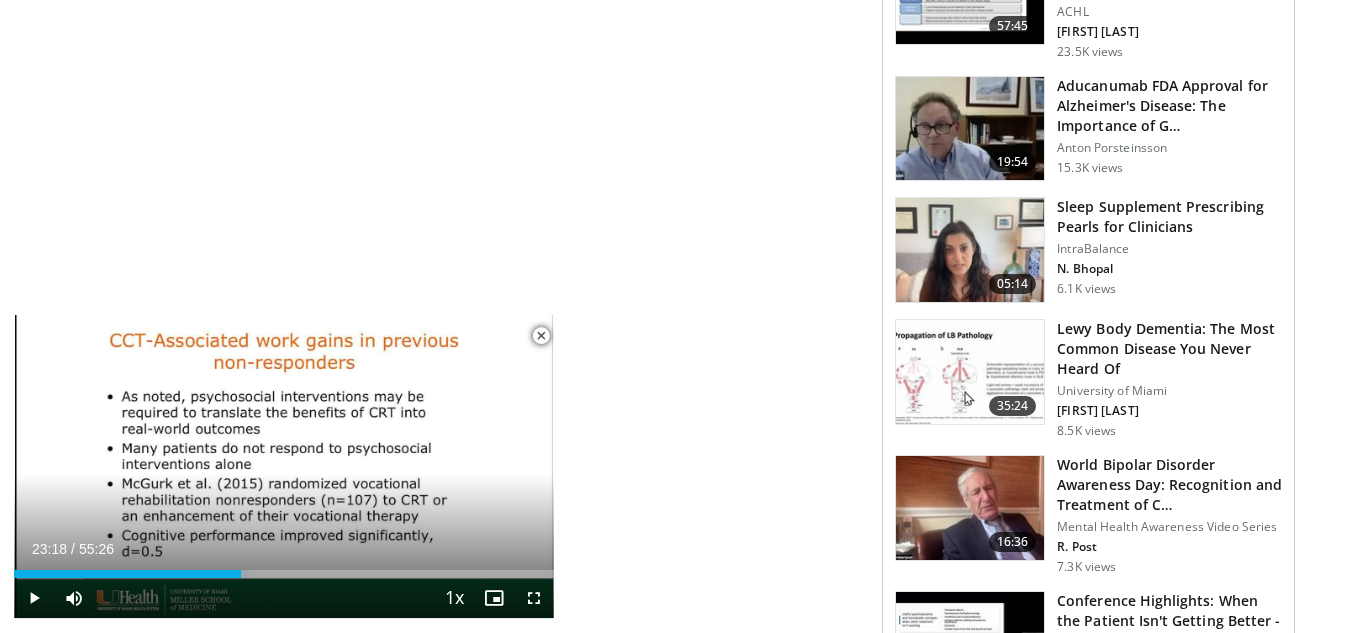 click on "Loaded :  43.55% 23:18 23:18" at bounding box center (284, 574) 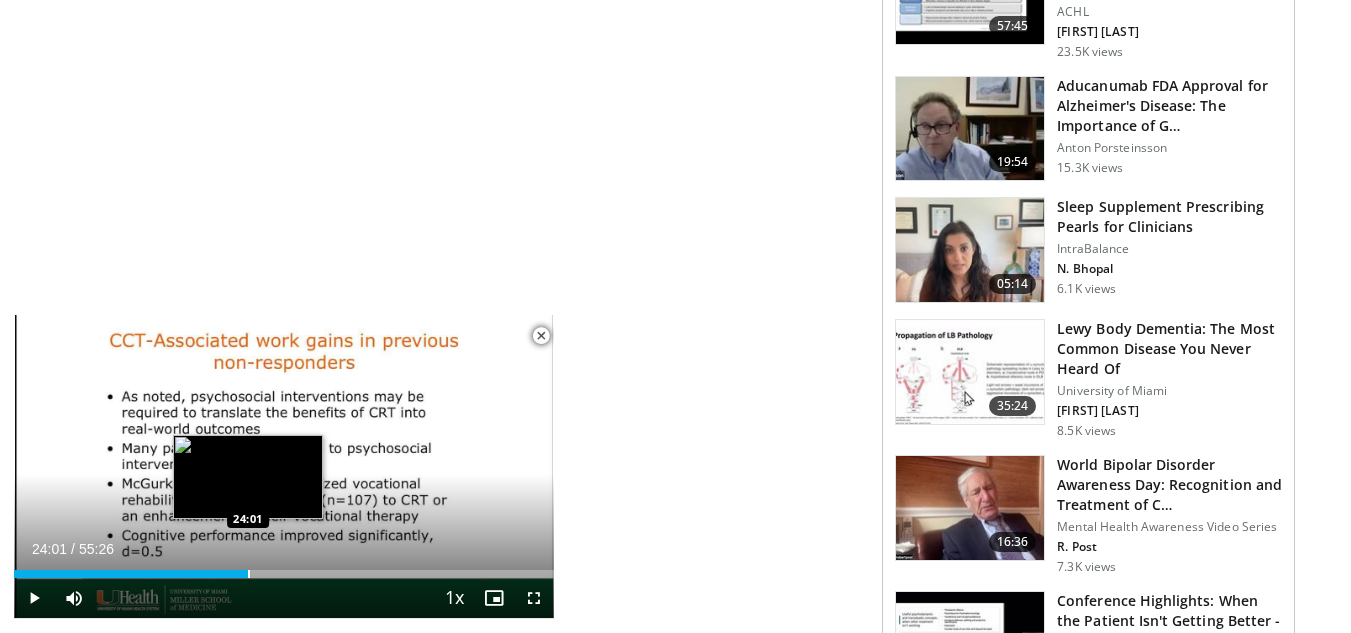 click at bounding box center [249, 574] 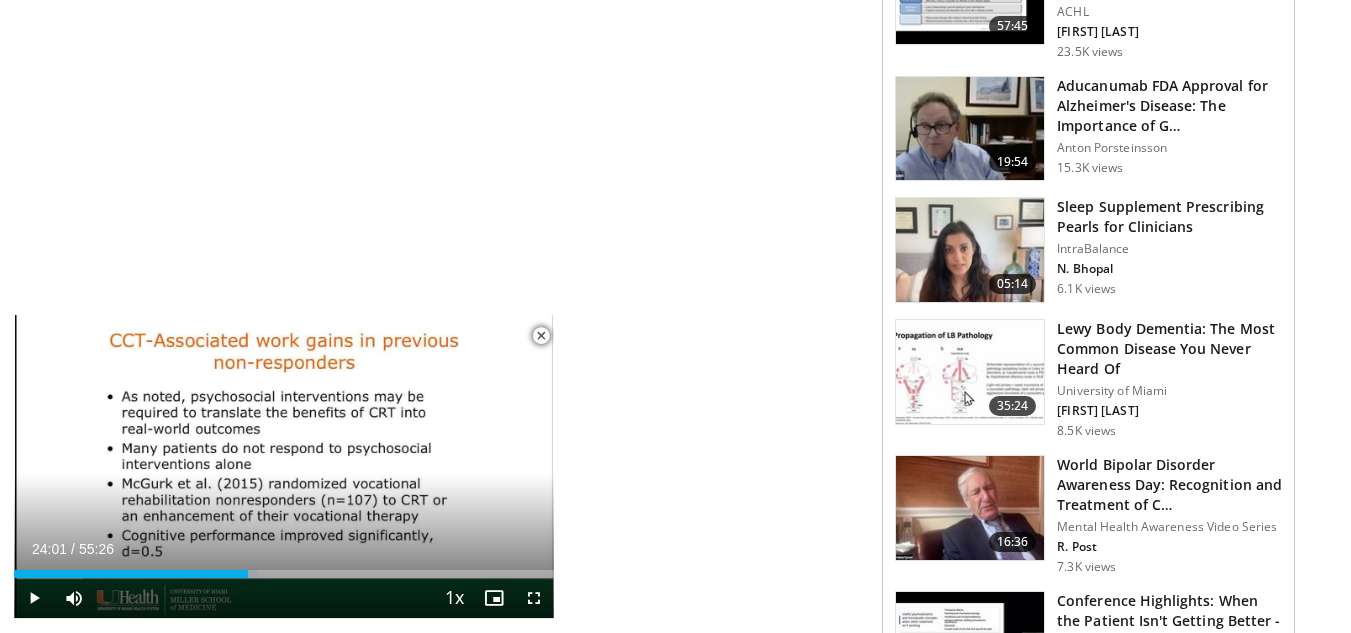click on "**********" at bounding box center (469, 742) 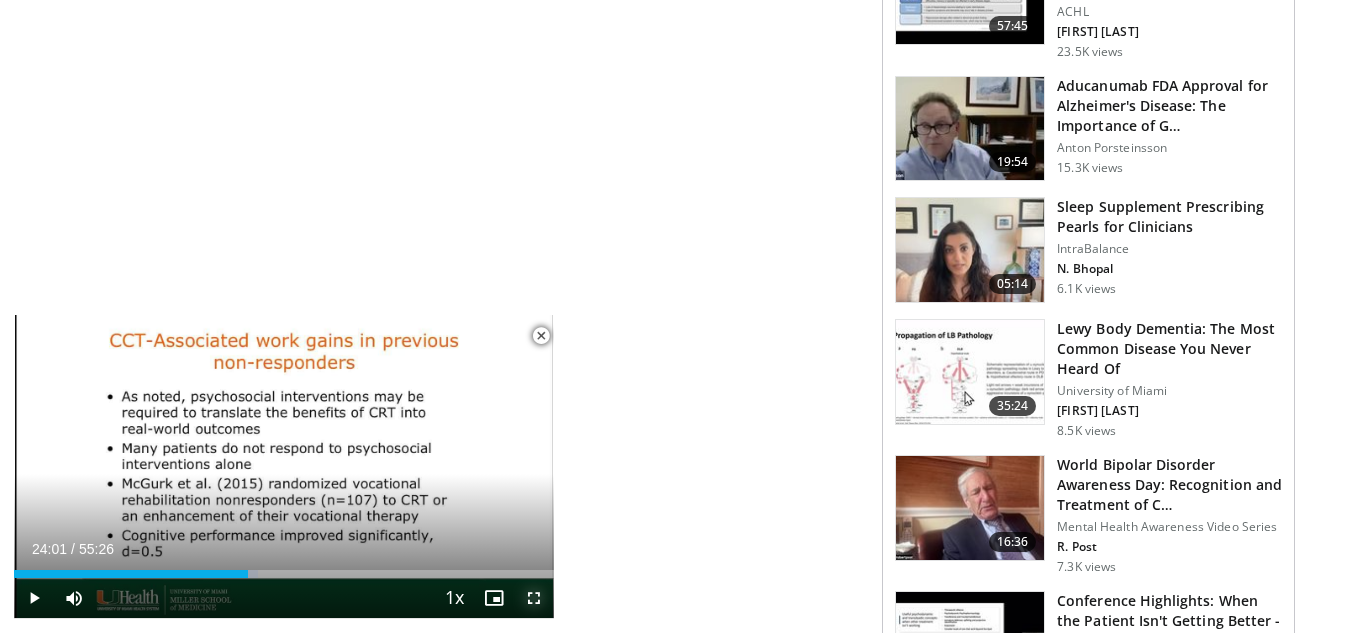 click at bounding box center [534, 598] 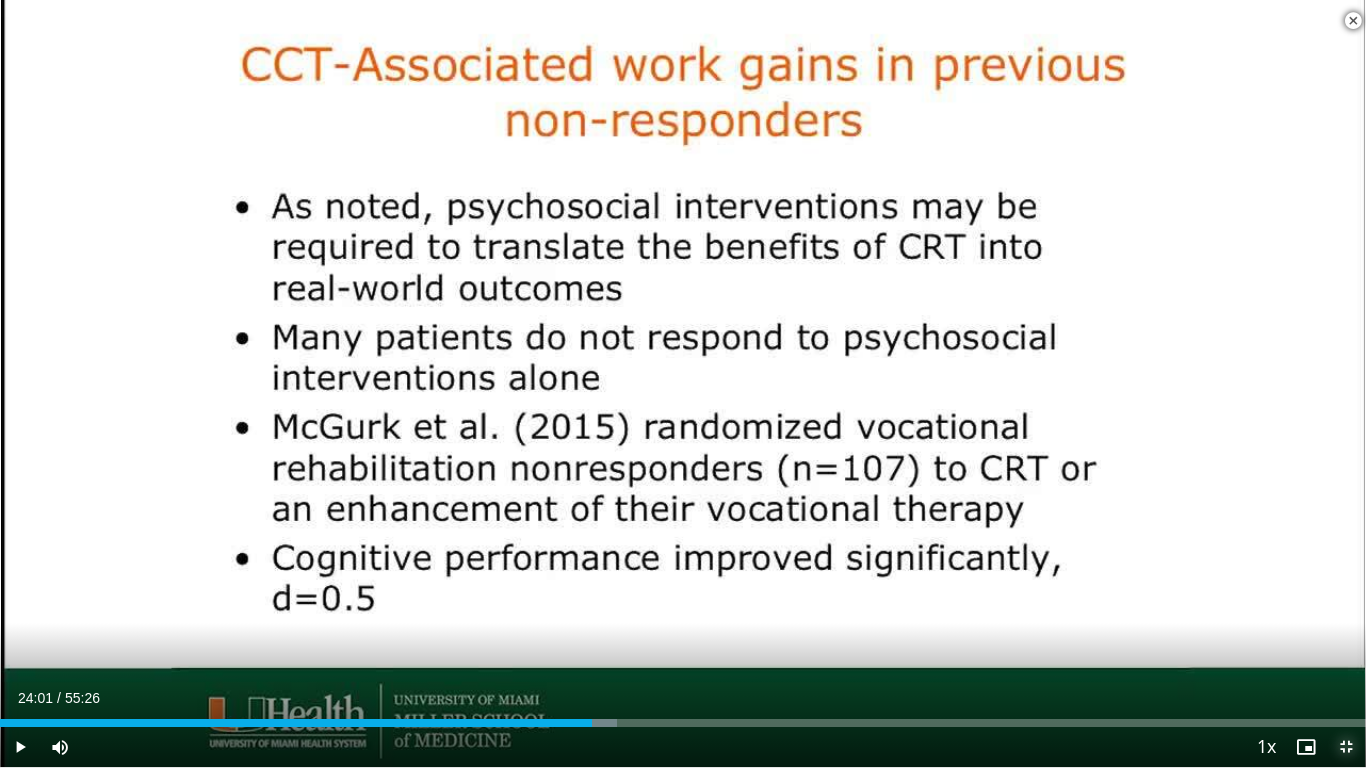 click at bounding box center [1346, 747] 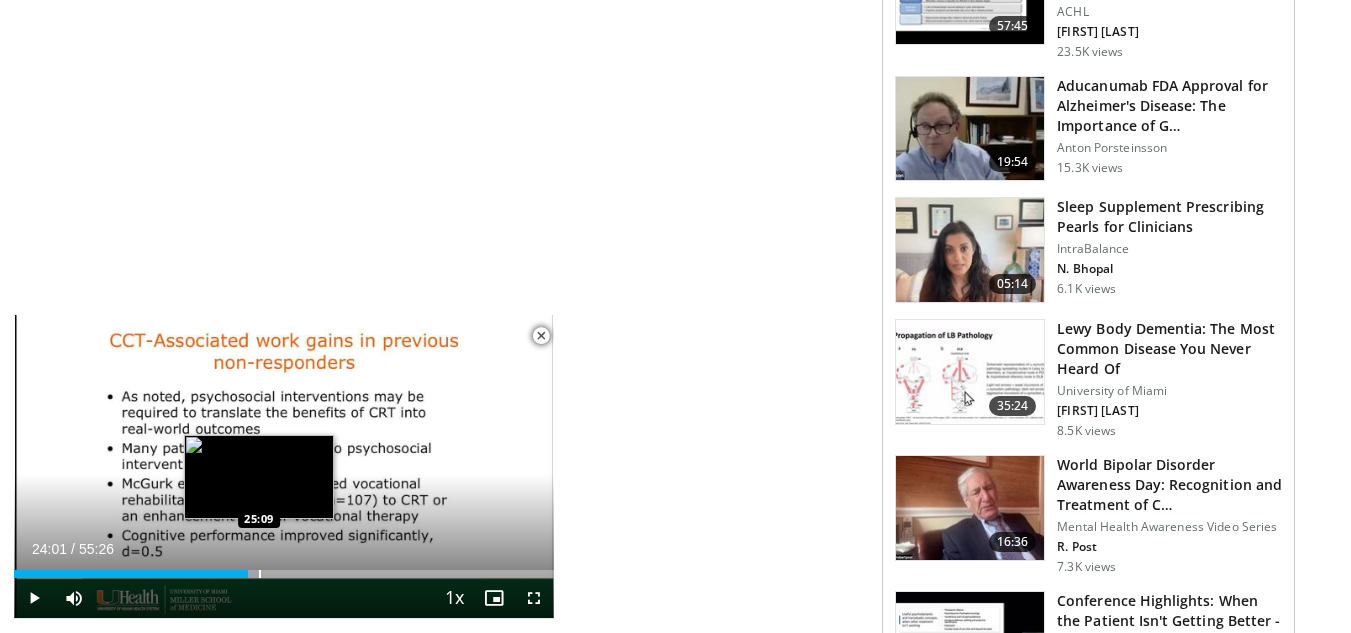 click at bounding box center (260, 574) 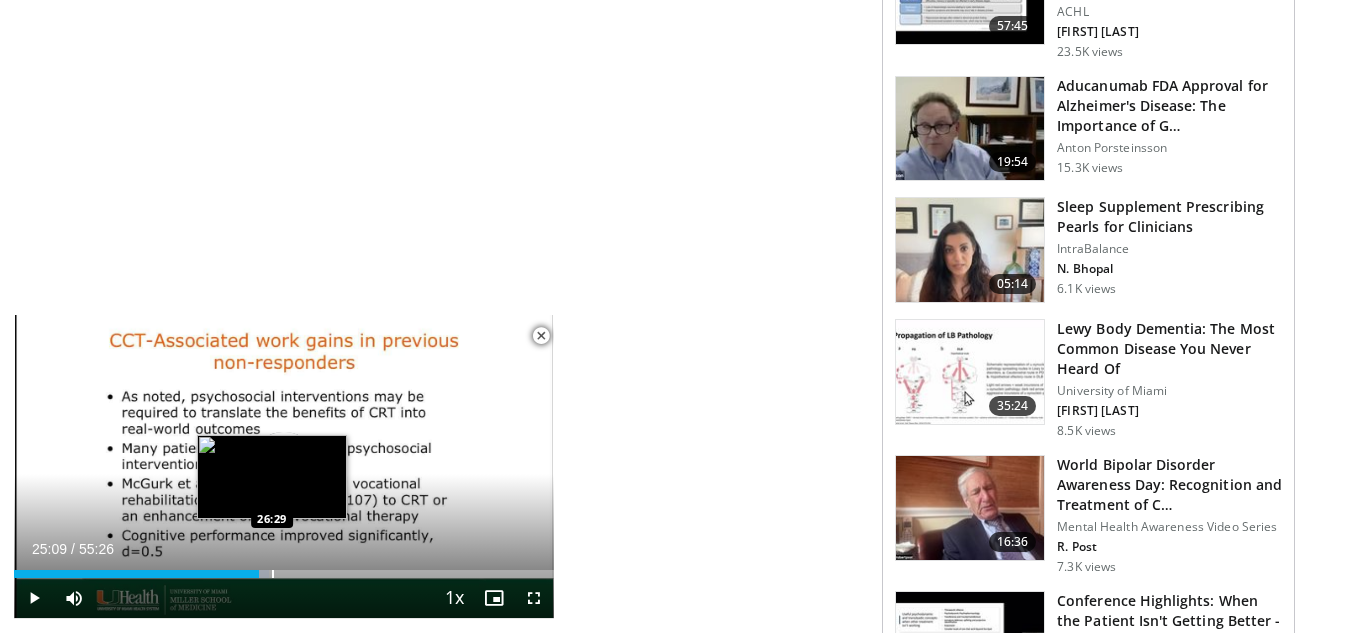 click on "Loaded :  47.25% 26:35 26:29" at bounding box center (284, 568) 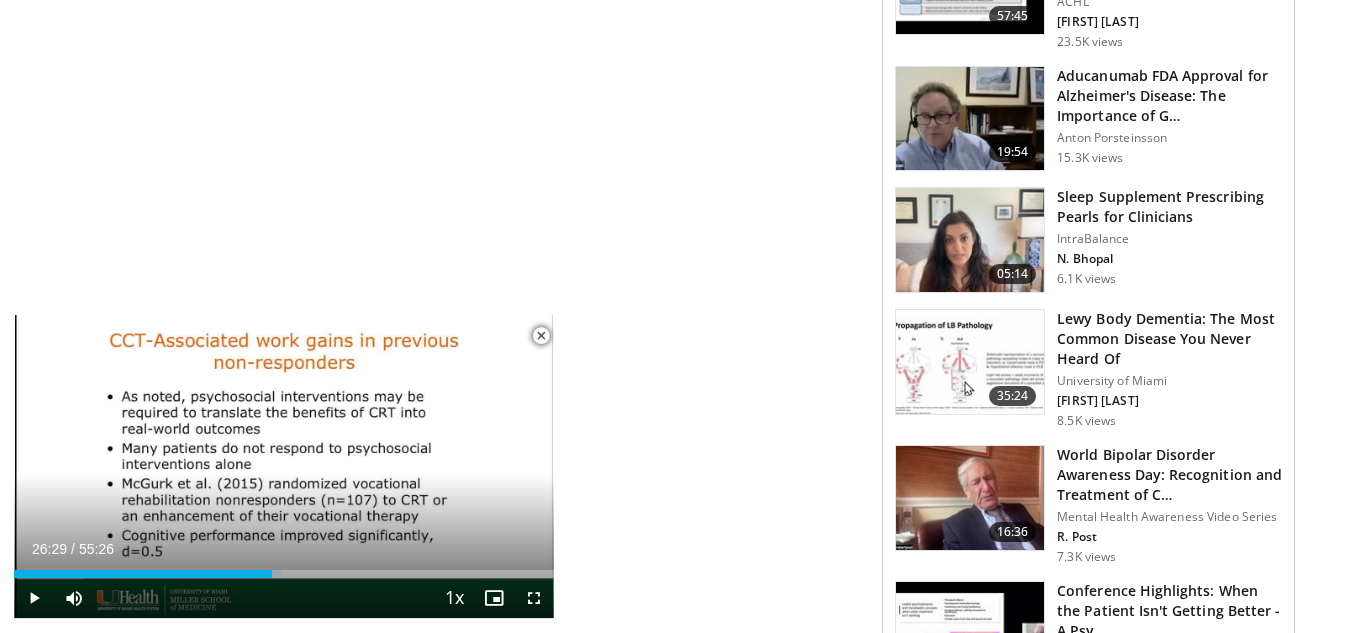 scroll, scrollTop: 1300, scrollLeft: 0, axis: vertical 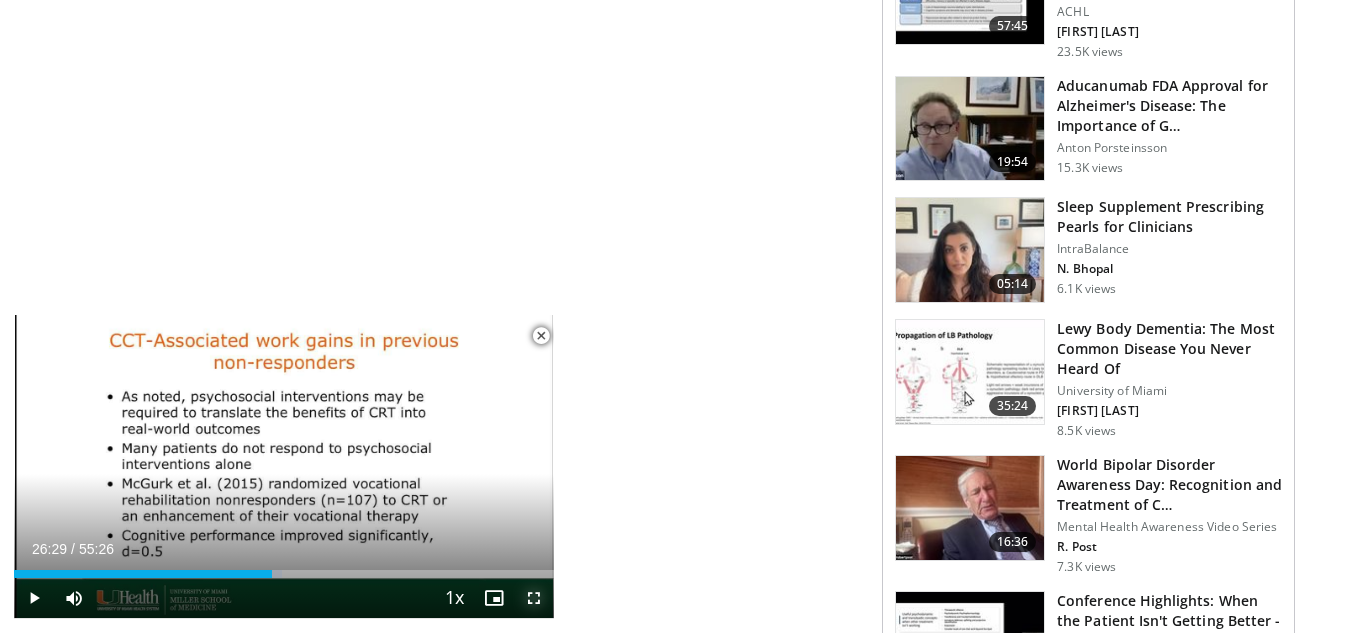 click at bounding box center [534, 598] 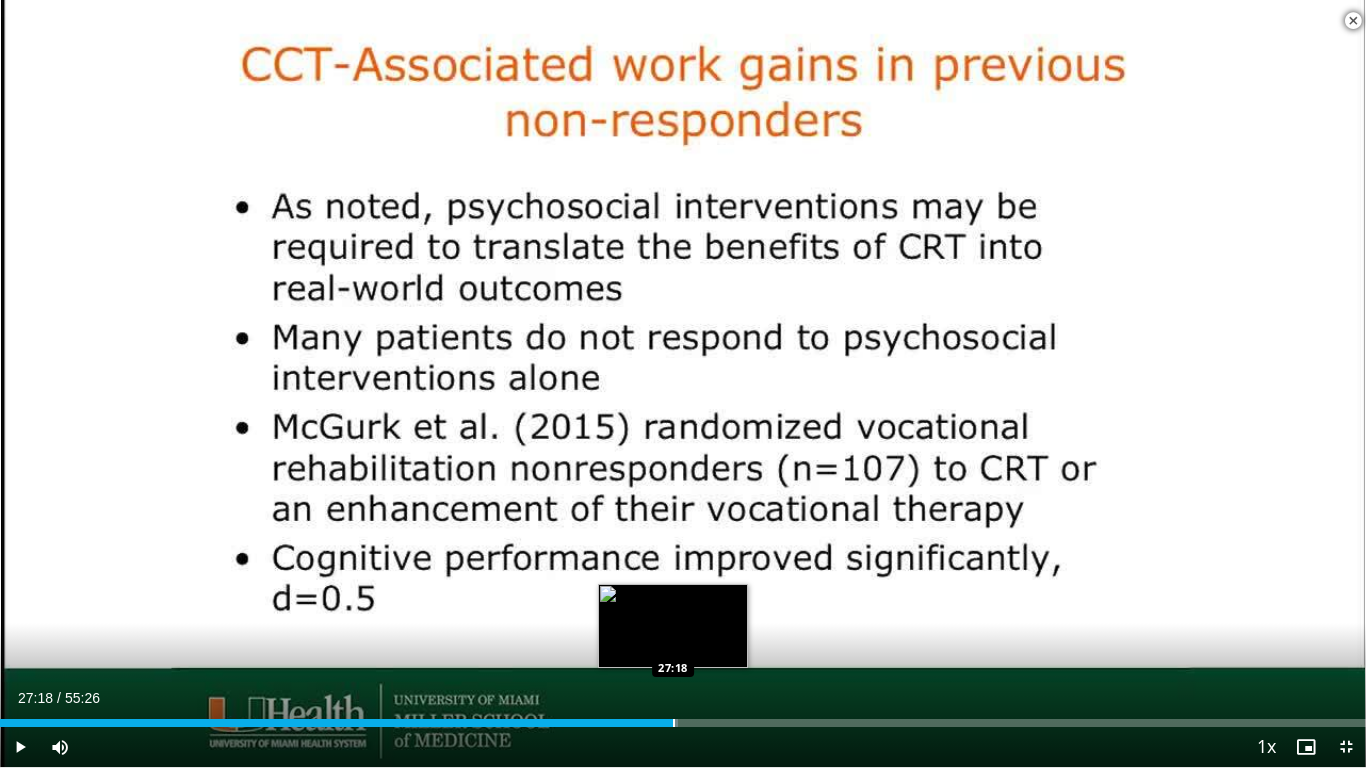 click at bounding box center (674, 723) 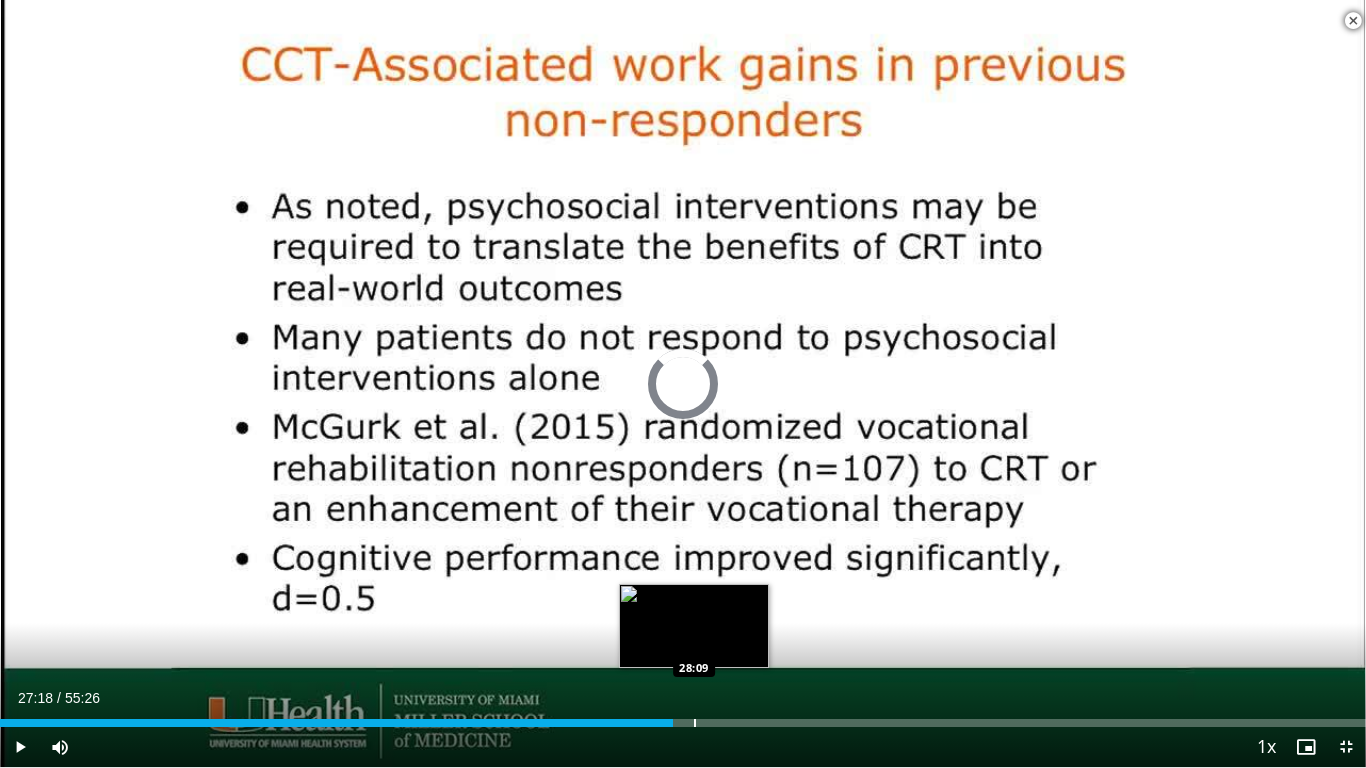 click on "Loaded :  0.00% 27:18 28:09" at bounding box center (683, 723) 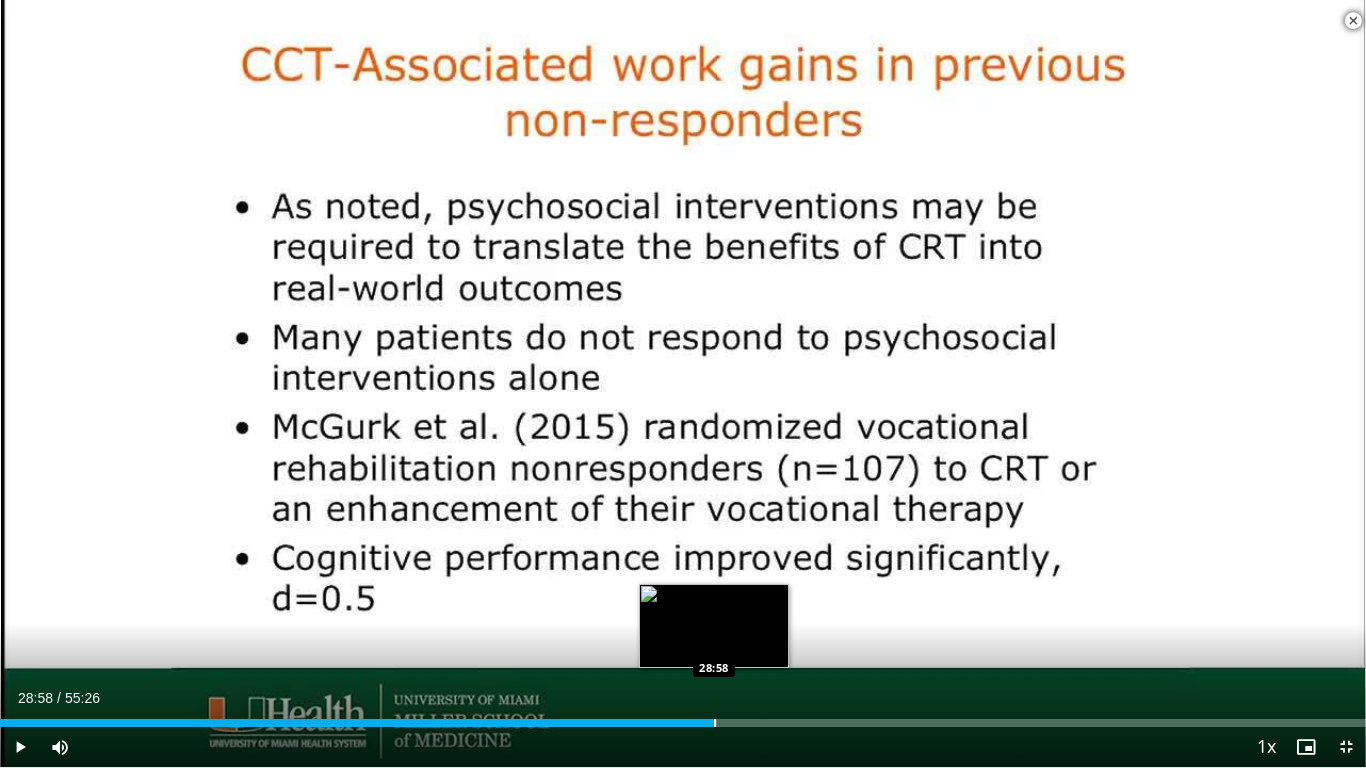 click at bounding box center (715, 723) 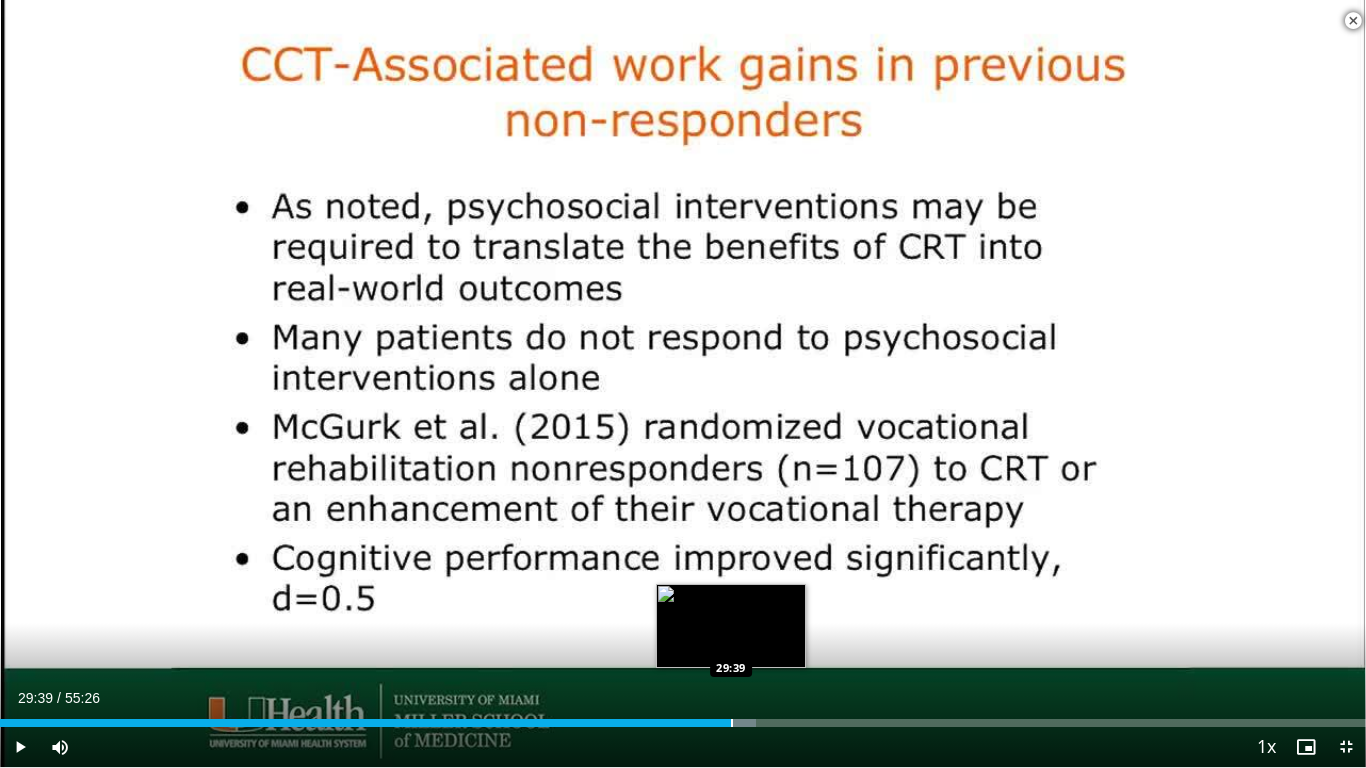 click at bounding box center [732, 723] 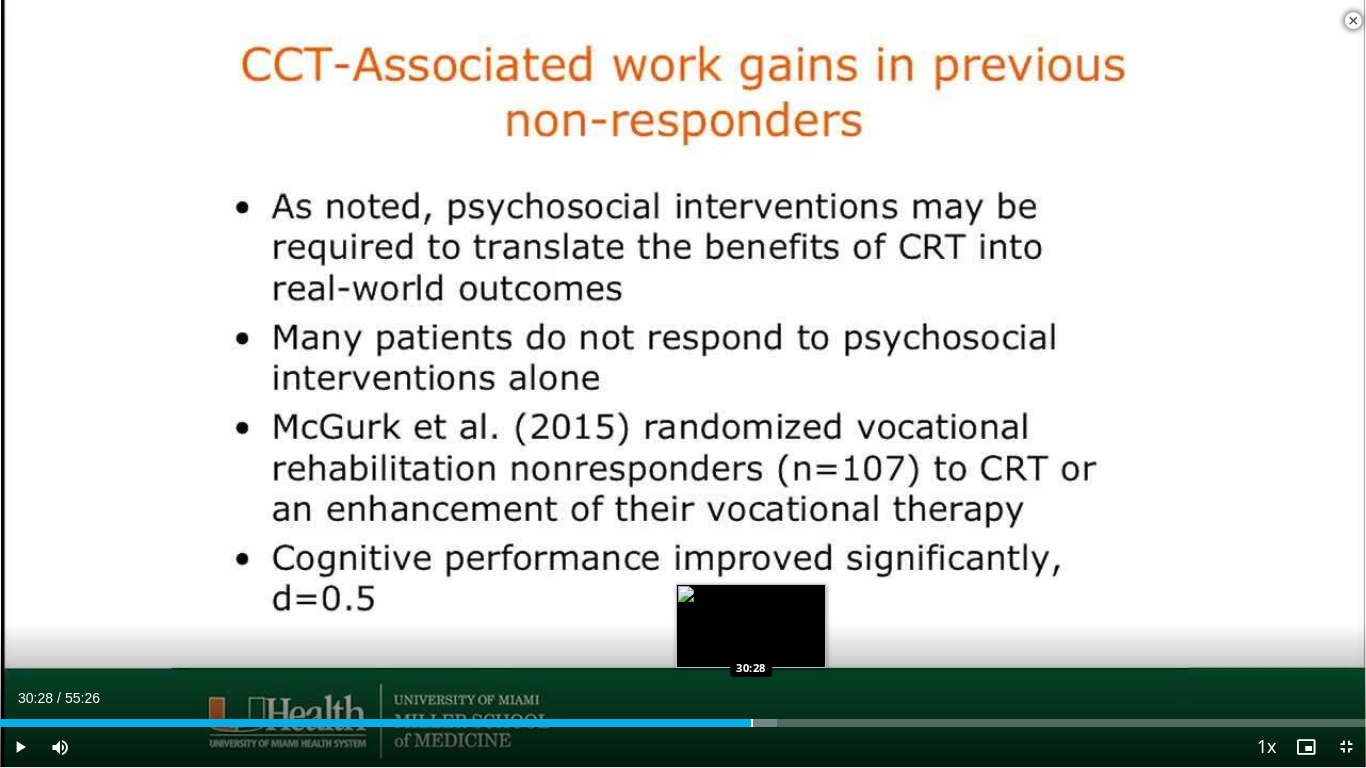 click at bounding box center (752, 723) 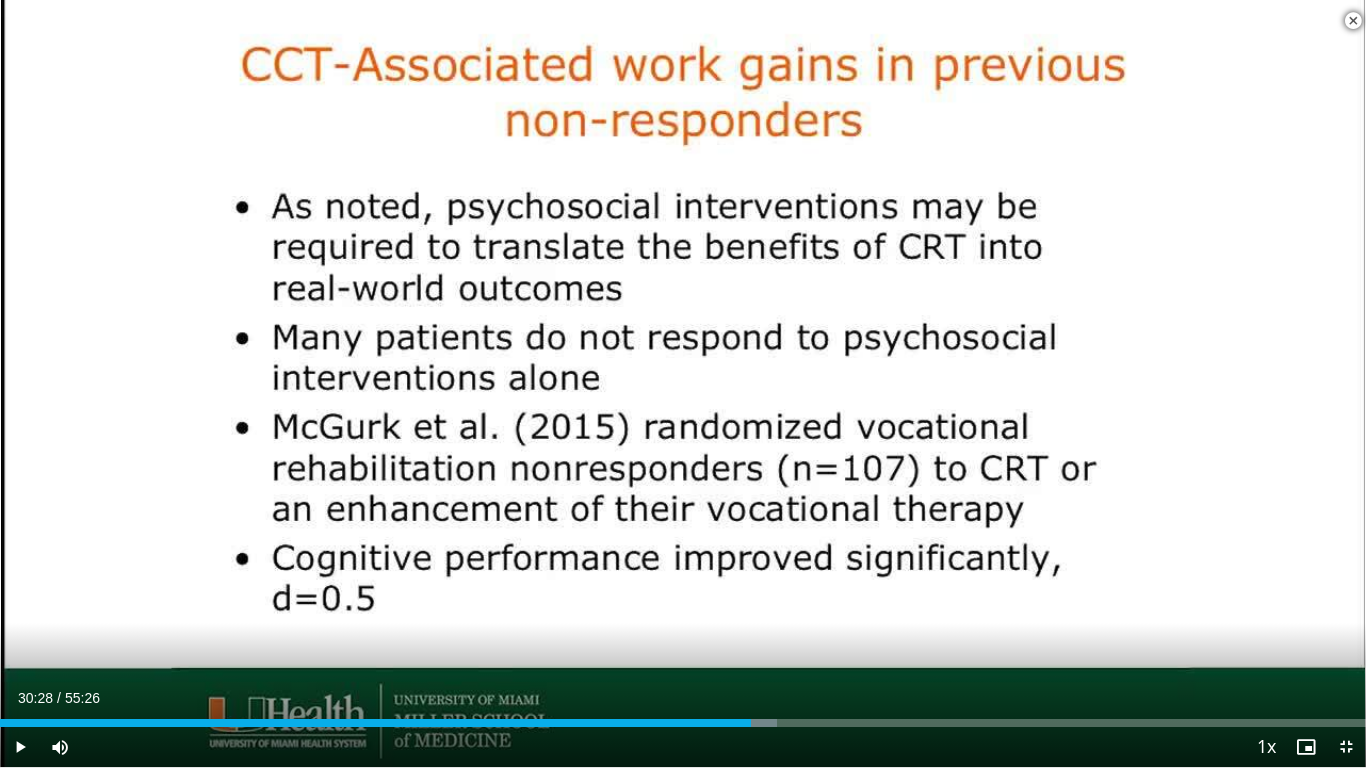 click on "Current Time  30:28 / Duration  55:26 Play Skip Backward Skip Forward Mute 65% Loaded :  56.88% 30:28 31:07 Stream Type  LIVE Seek to live, currently behind live LIVE   1x Playback Rate 0.5x 0.75x 1x , selected 1.25x 1.5x 1.75x 2x Chapters Chapters Descriptions descriptions off , selected Captions captions settings , opens captions settings dialog captions off , selected Audio Track en (Main) , selected Exit Fullscreen Enable picture-in-picture mode" at bounding box center [683, 747] 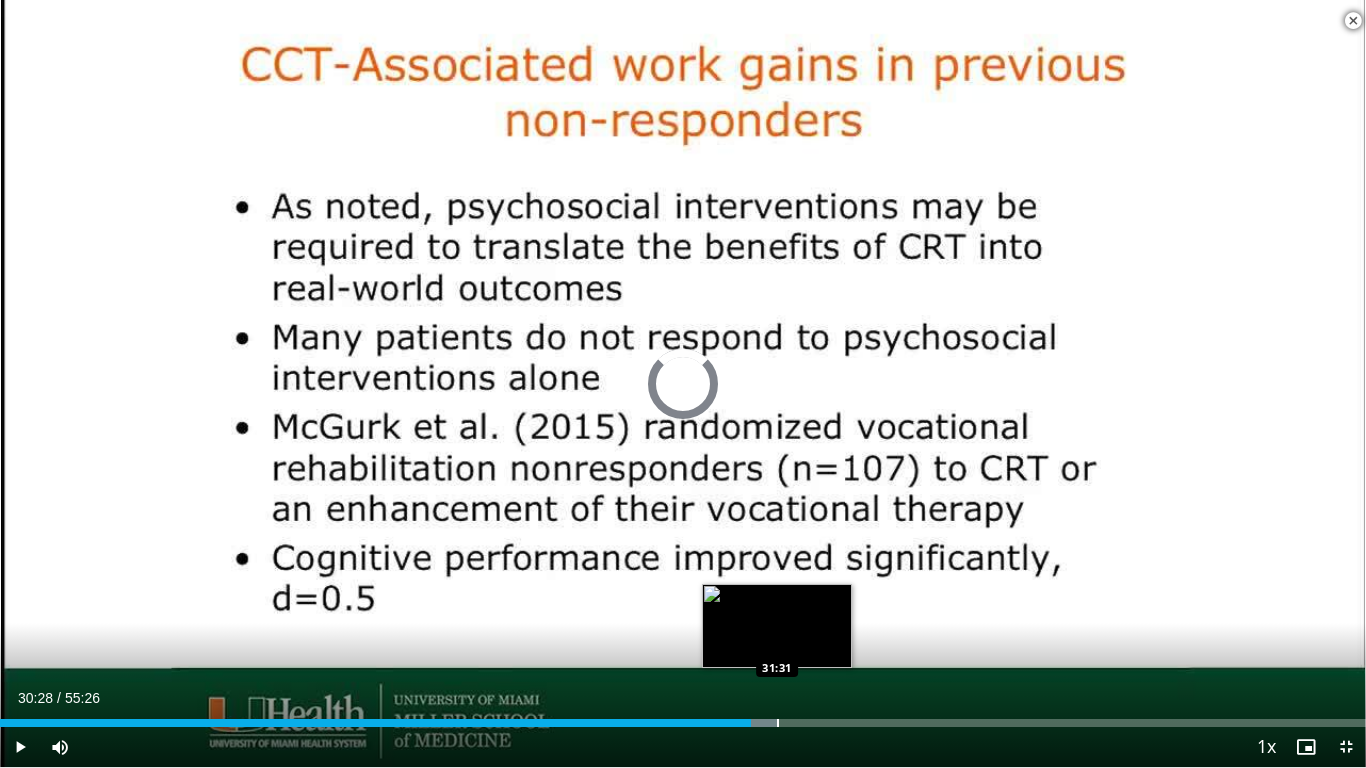 click at bounding box center (778, 723) 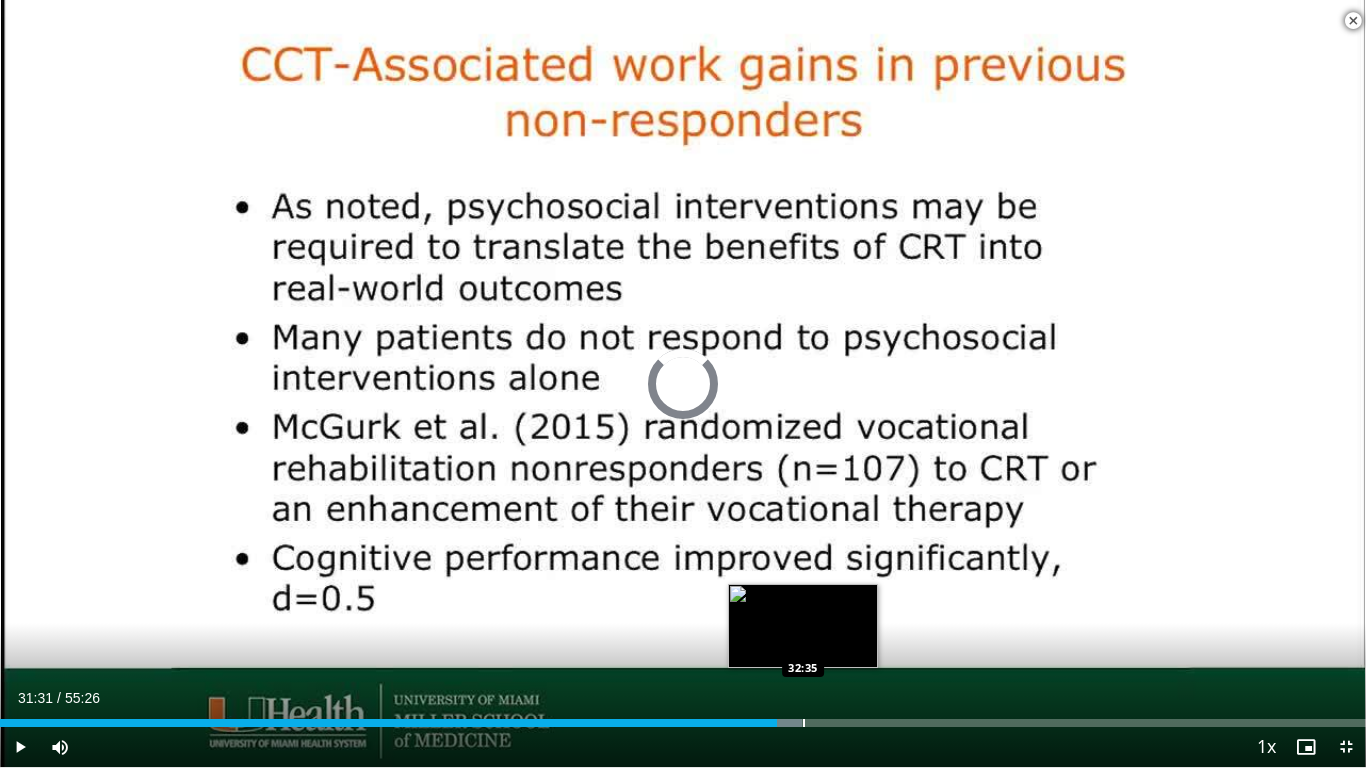 click on "Loaded :  58.69% 31:31 32:35" at bounding box center [683, 723] 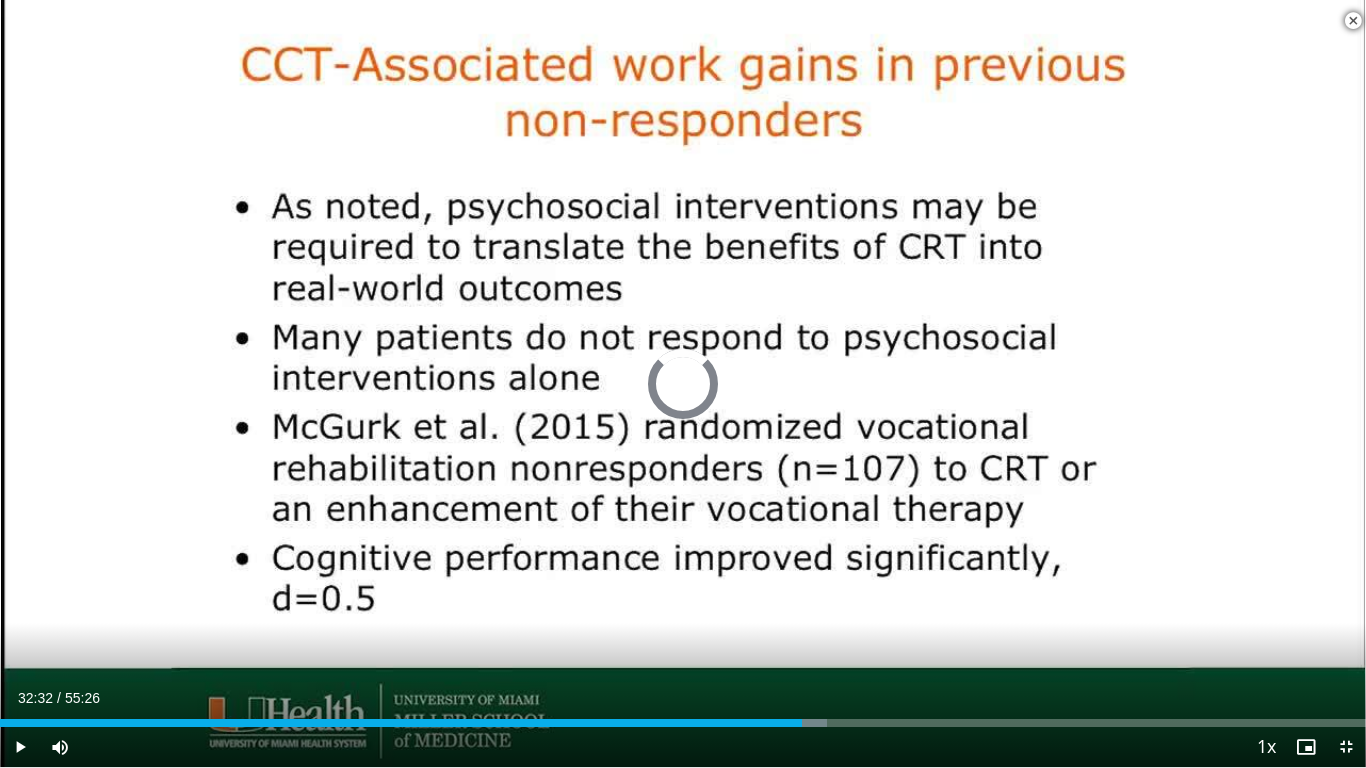 click on "Loaded :  60.54% 32:32 33:45" at bounding box center [683, 723] 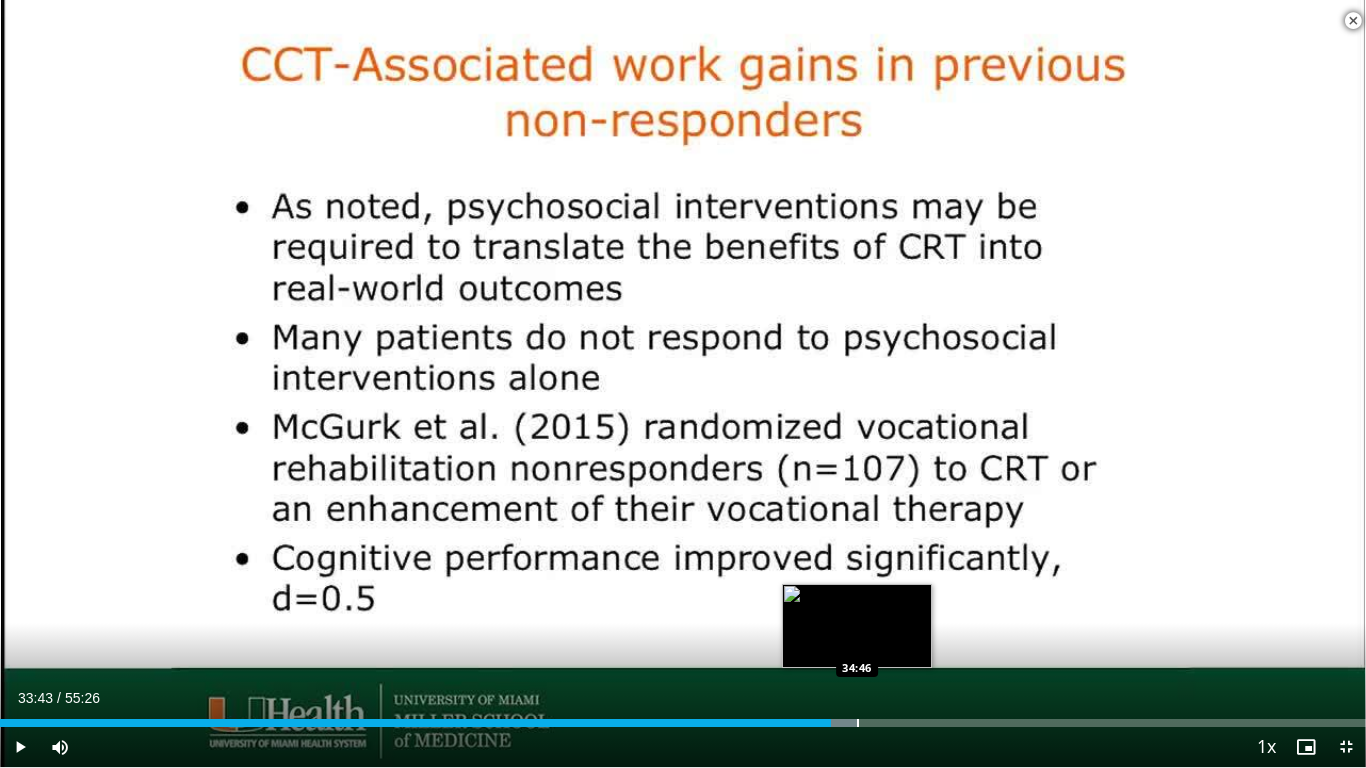 click on "Loaded :  62.90% 33:43 34:46" at bounding box center (683, 717) 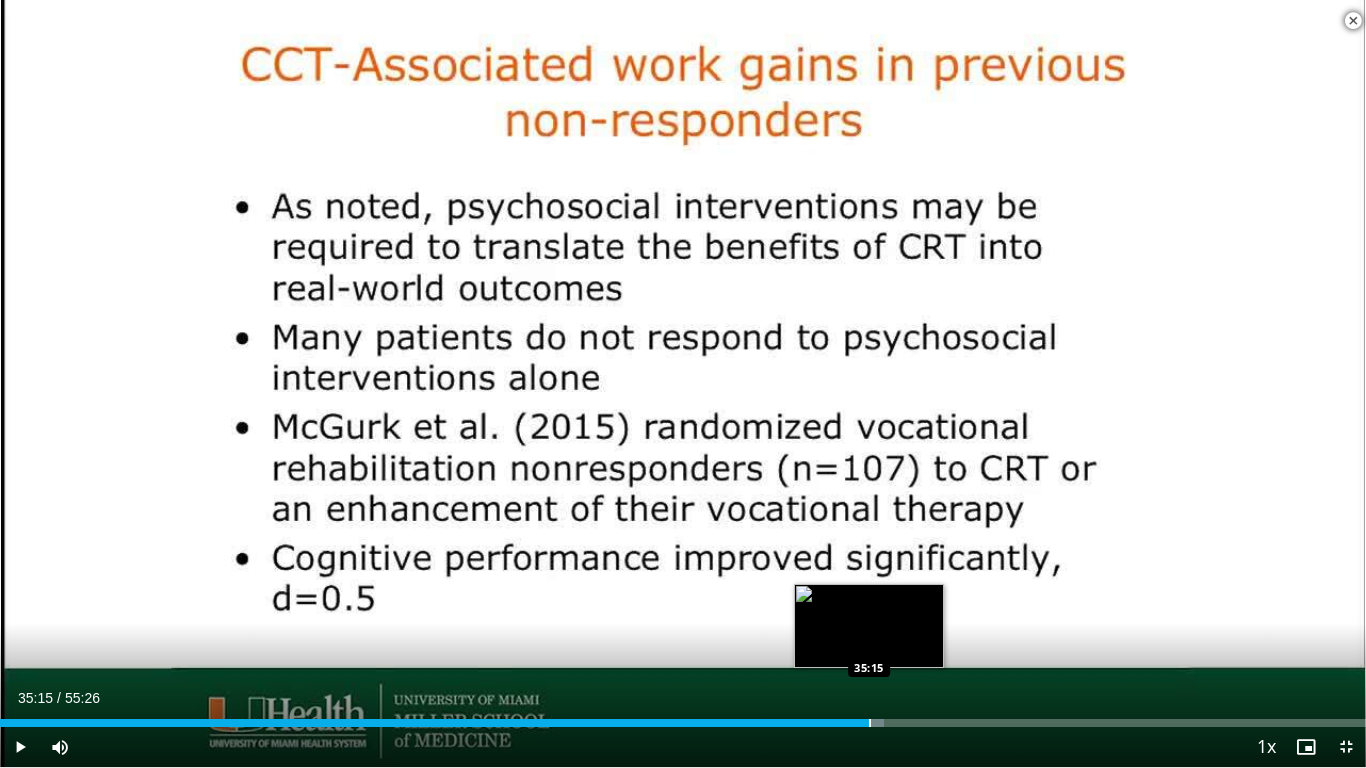 click at bounding box center (870, 723) 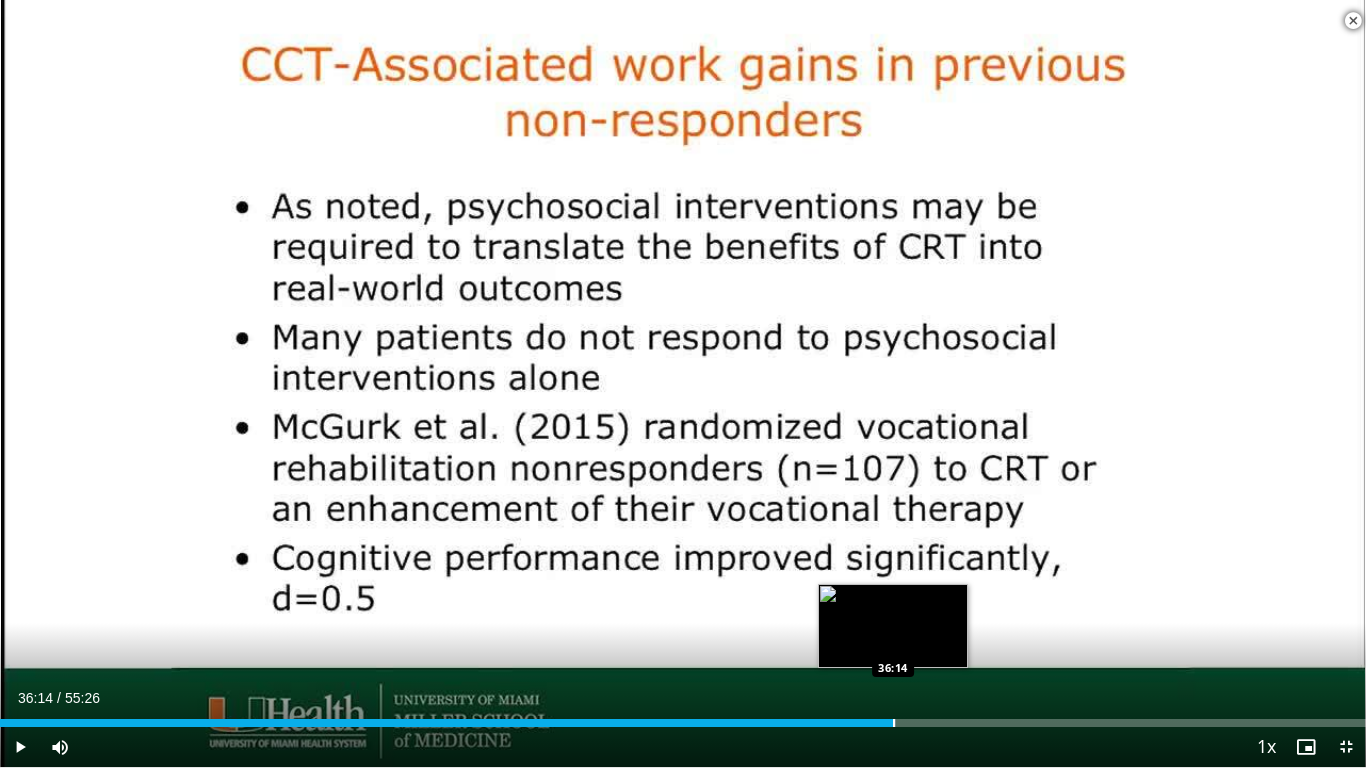click at bounding box center (894, 723) 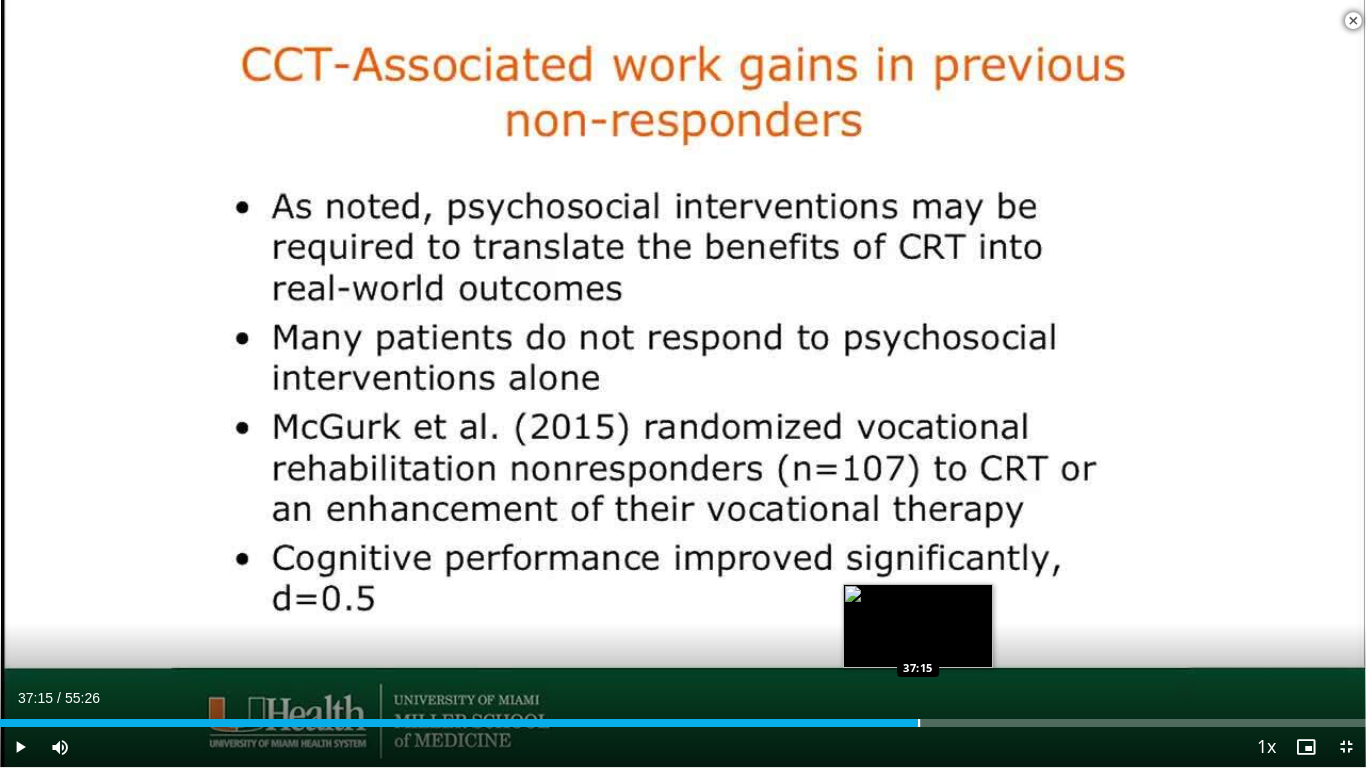 click at bounding box center [919, 723] 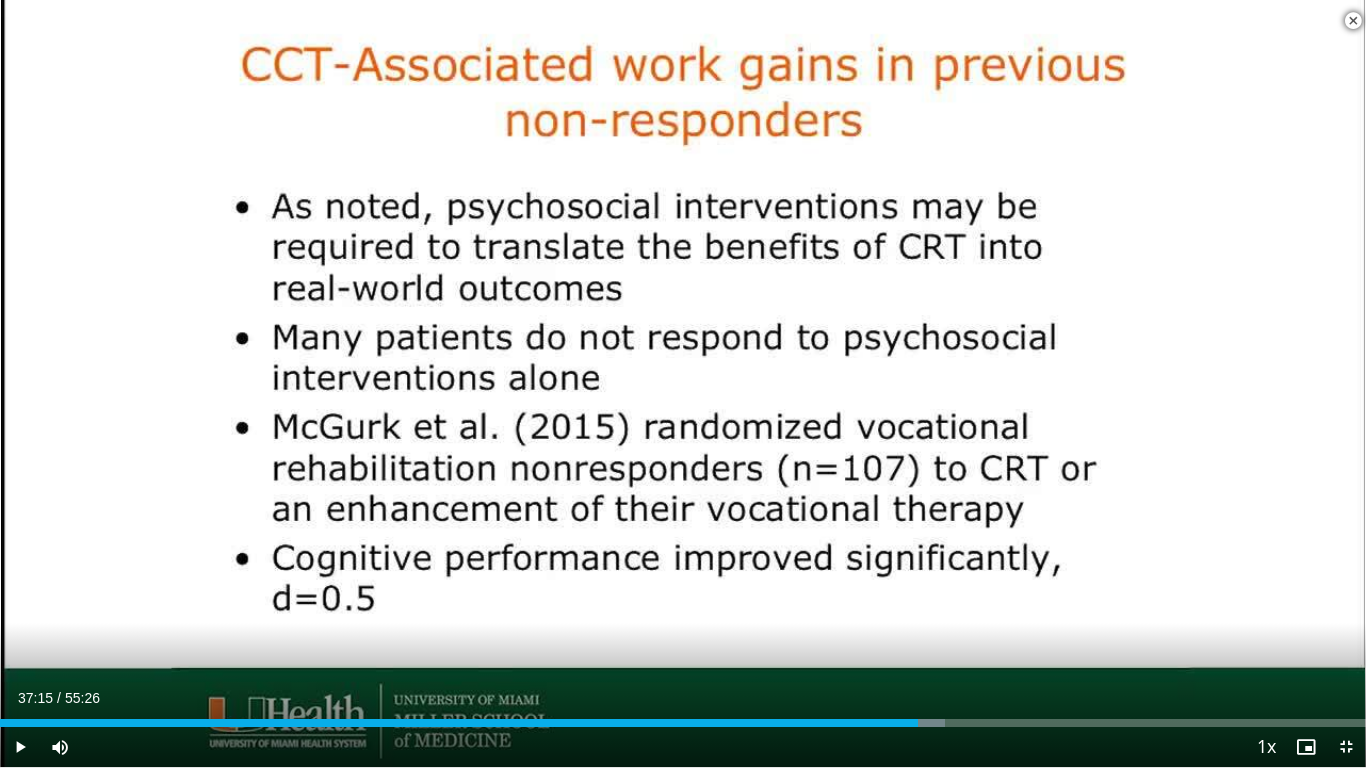 click on "Current Time  37:15 / Duration  55:26 Play Skip Backward Skip Forward Mute 65% Loaded :  69.19% 37:15 37:22 Stream Type  LIVE Seek to live, currently behind live LIVE   1x Playback Rate 0.5x 0.75x 1x , selected 1.25x 1.5x 1.75x 2x Chapters Chapters Descriptions descriptions off , selected Captions captions settings , opens captions settings dialog captions off , selected Audio Track en (Main) , selected Exit Fullscreen Enable picture-in-picture mode" at bounding box center (683, 747) 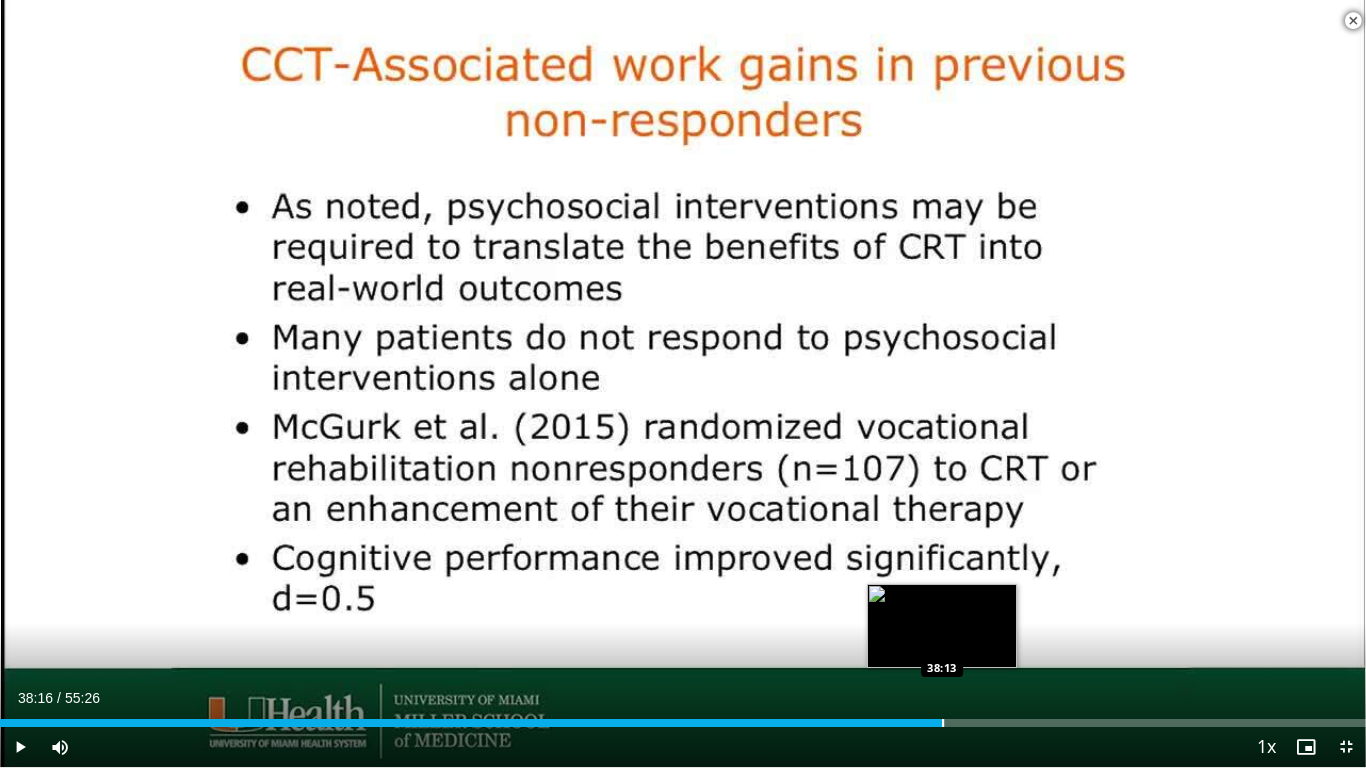 click at bounding box center (943, 723) 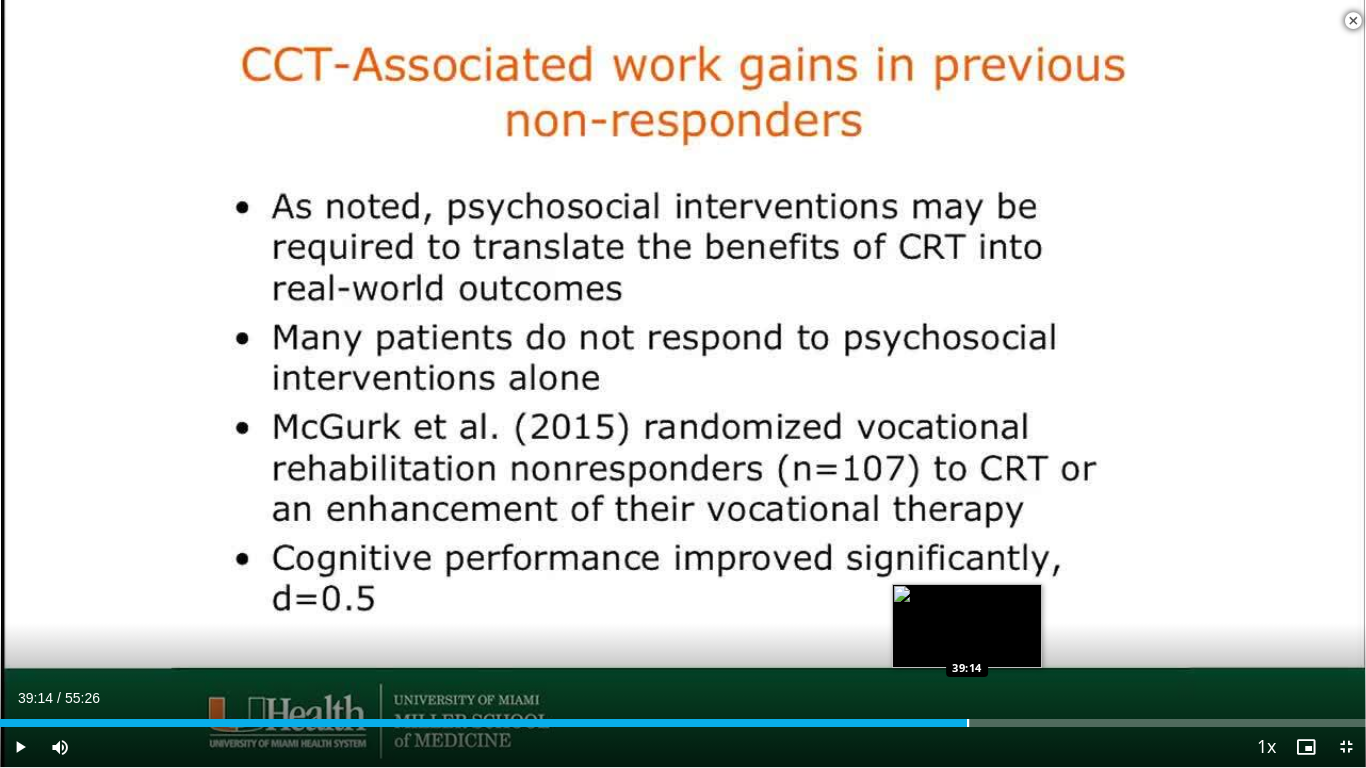 click at bounding box center (968, 723) 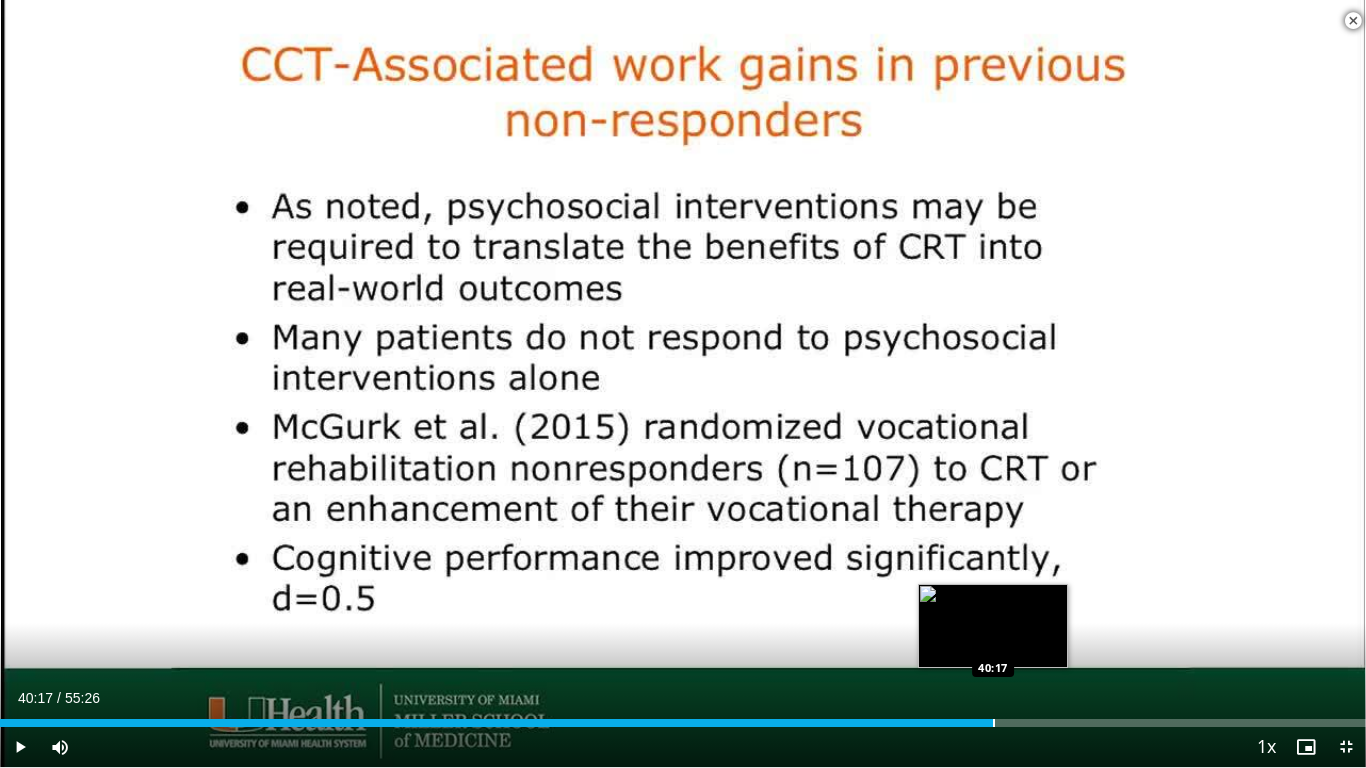 click at bounding box center (994, 723) 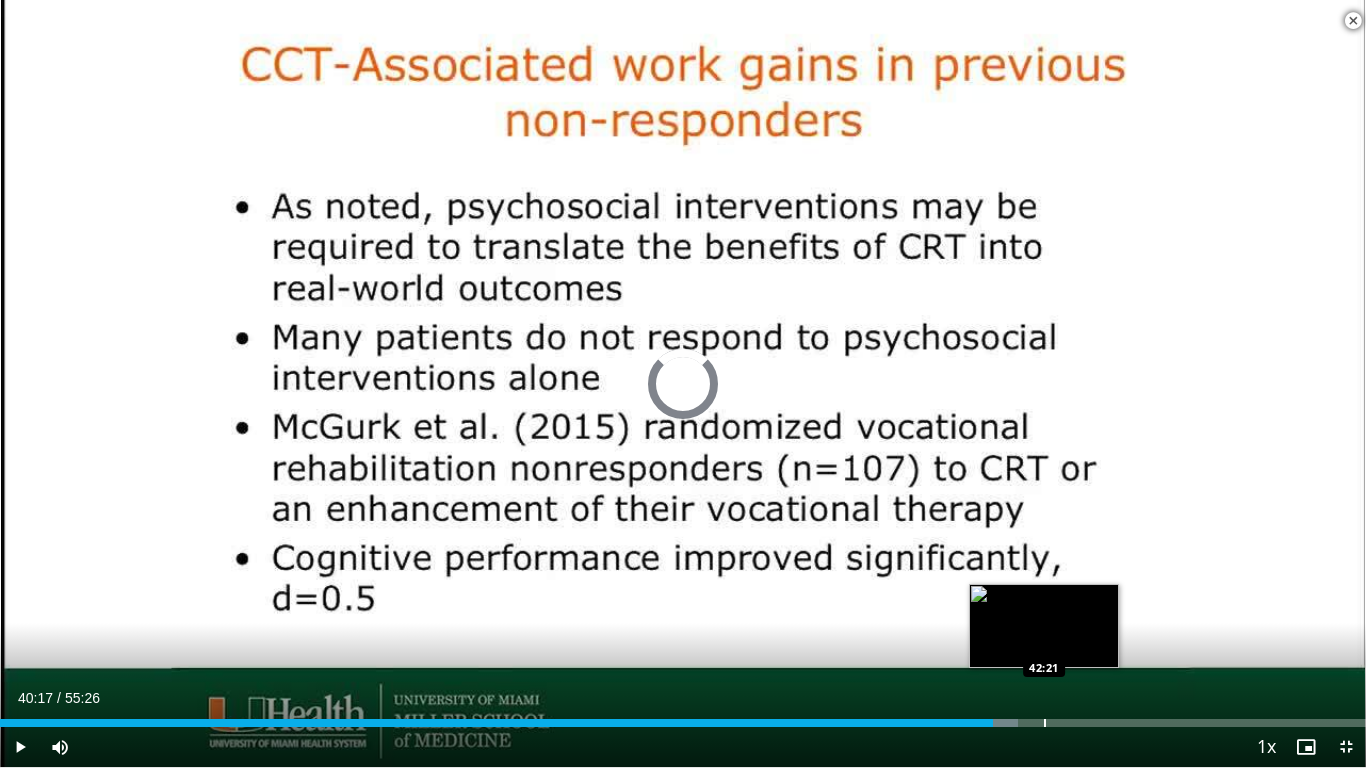 click at bounding box center (1045, 723) 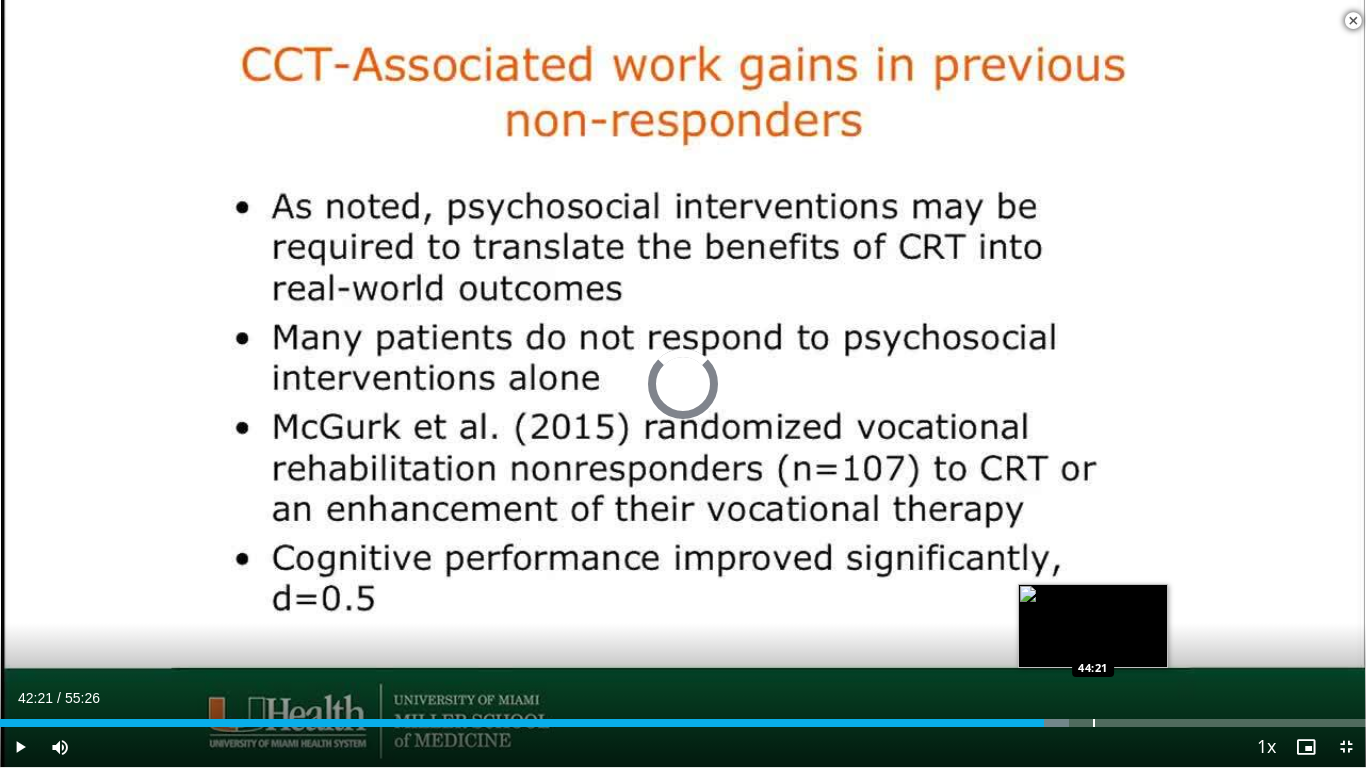 click at bounding box center (1094, 723) 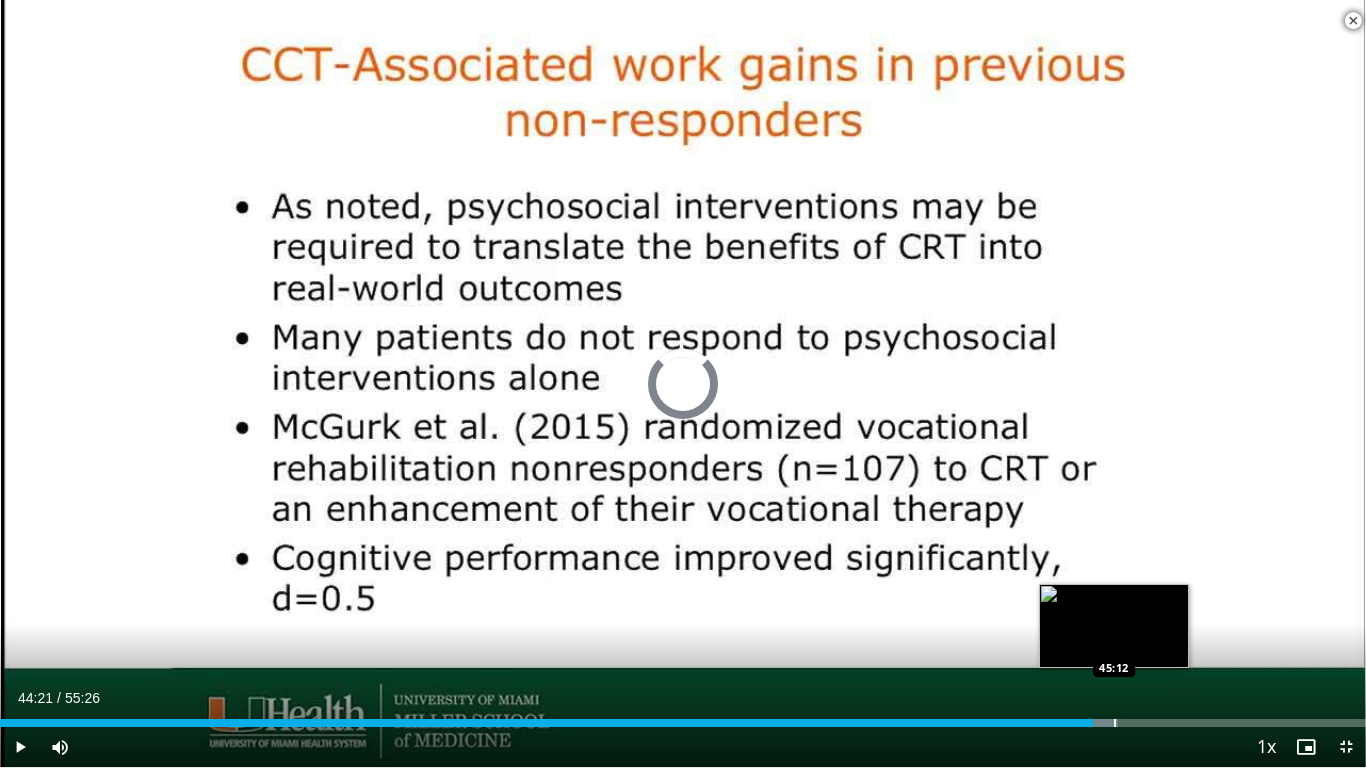 click at bounding box center [1115, 723] 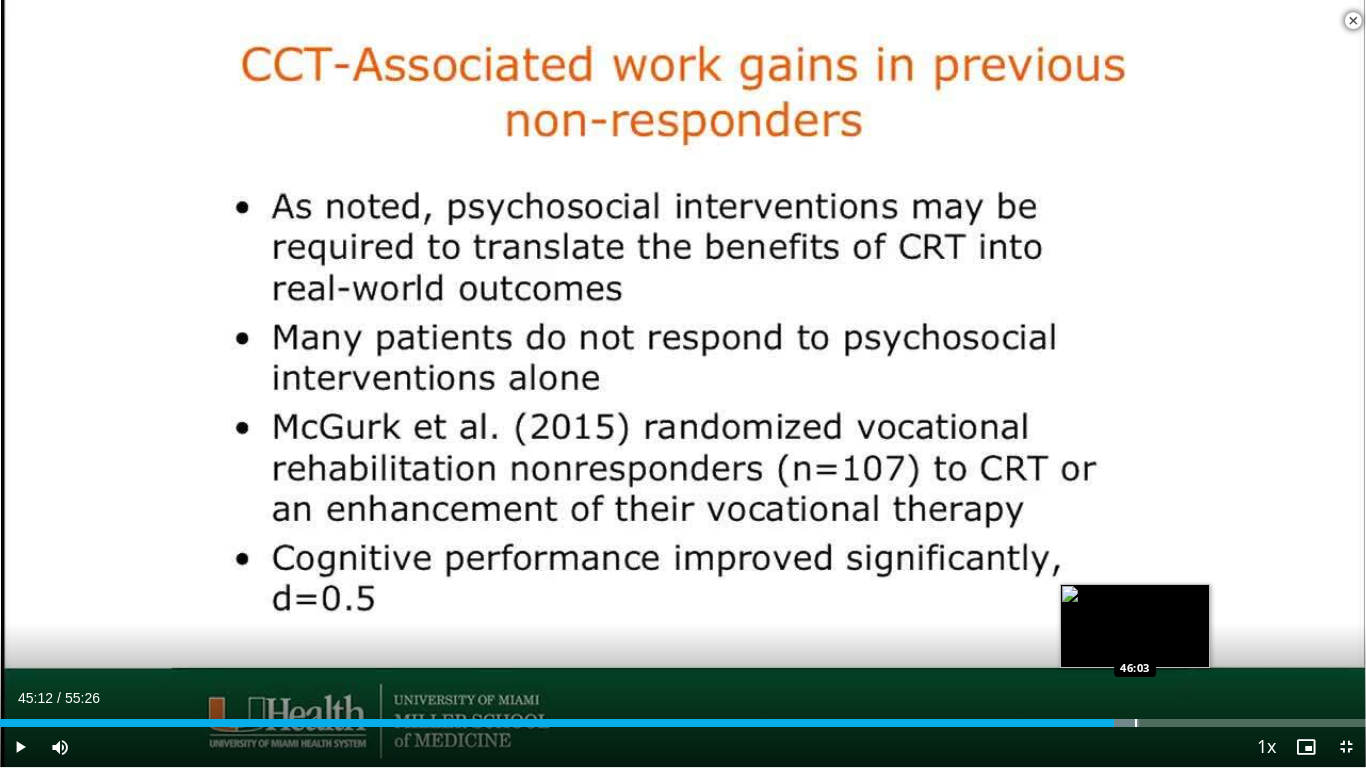 click at bounding box center [1136, 723] 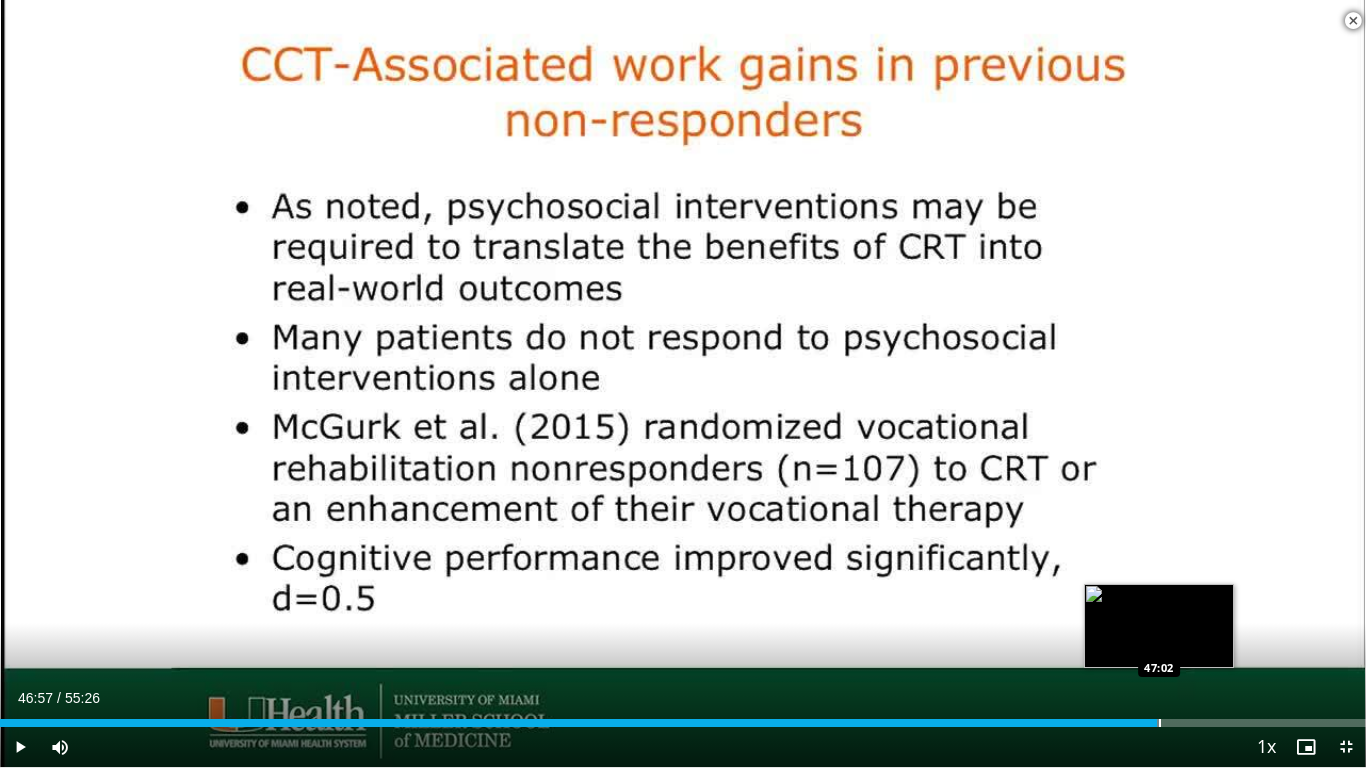 click at bounding box center [1153, 723] 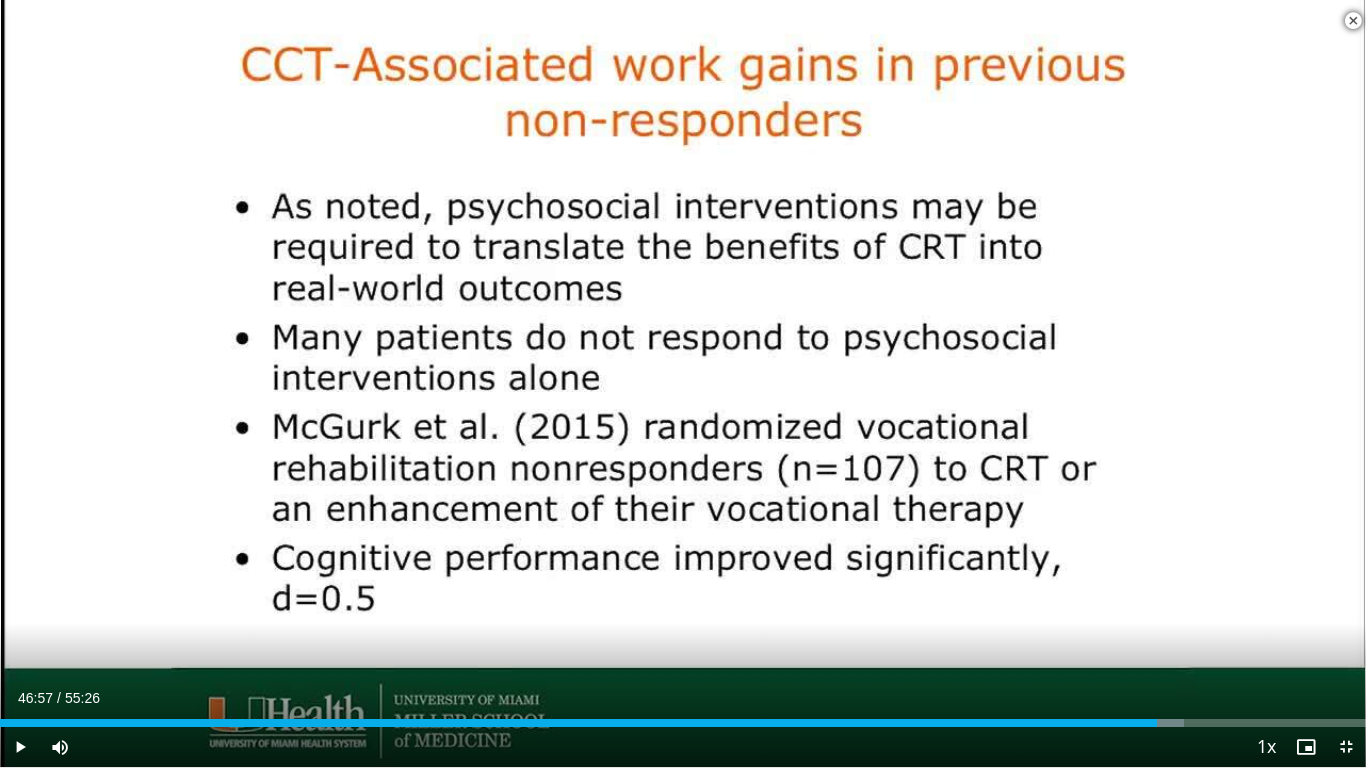 click on "Current Time  46:57 / Duration  55:26 Play Skip Backward Skip Forward Mute 65% Loaded :  86.68% 46:57 48:29 Stream Type  LIVE Seek to live, currently behind live LIVE   1x Playback Rate 0.5x 0.75x 1x , selected 1.25x 1.5x 1.75x 2x Chapters Chapters Descriptions descriptions off , selected Captions captions settings , opens captions settings dialog captions off , selected Audio Track en (Main) , selected Exit Fullscreen Enable picture-in-picture mode" at bounding box center (683, 747) 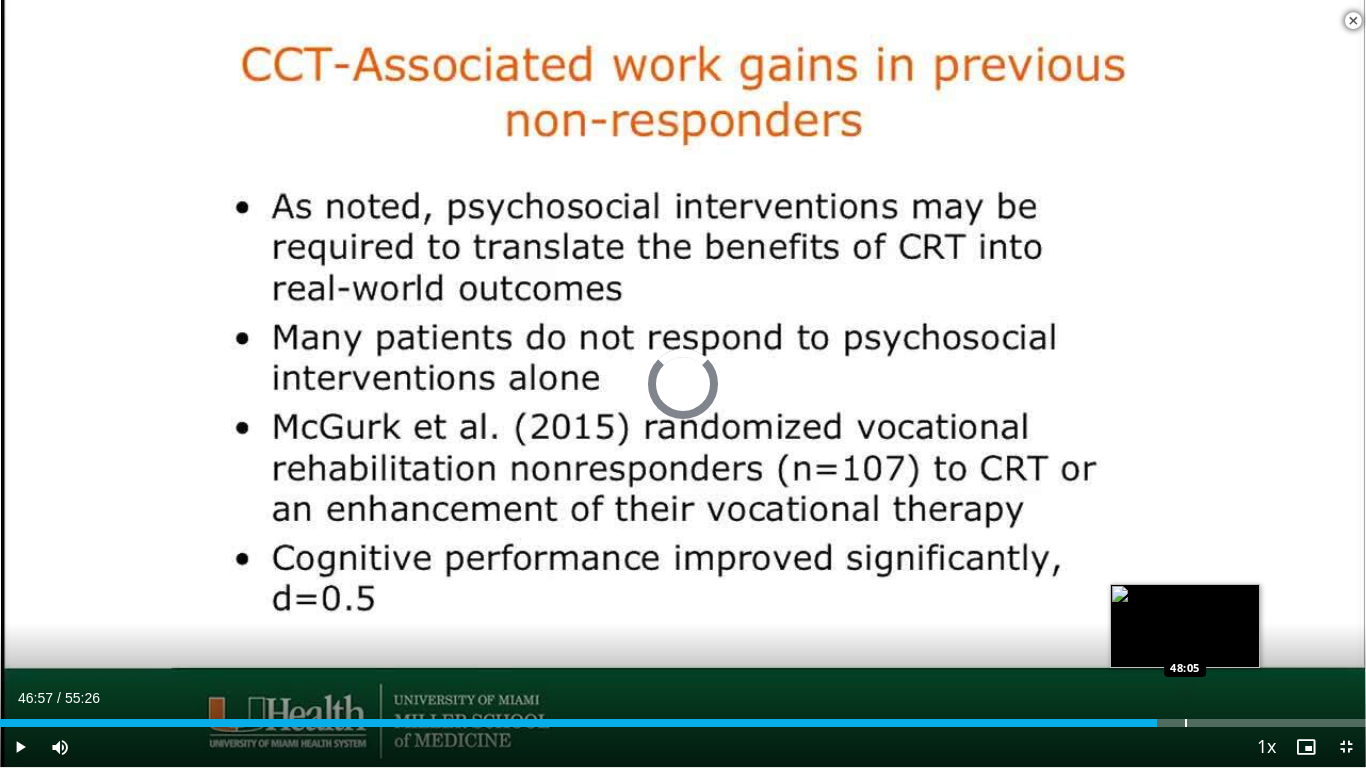click at bounding box center (1186, 723) 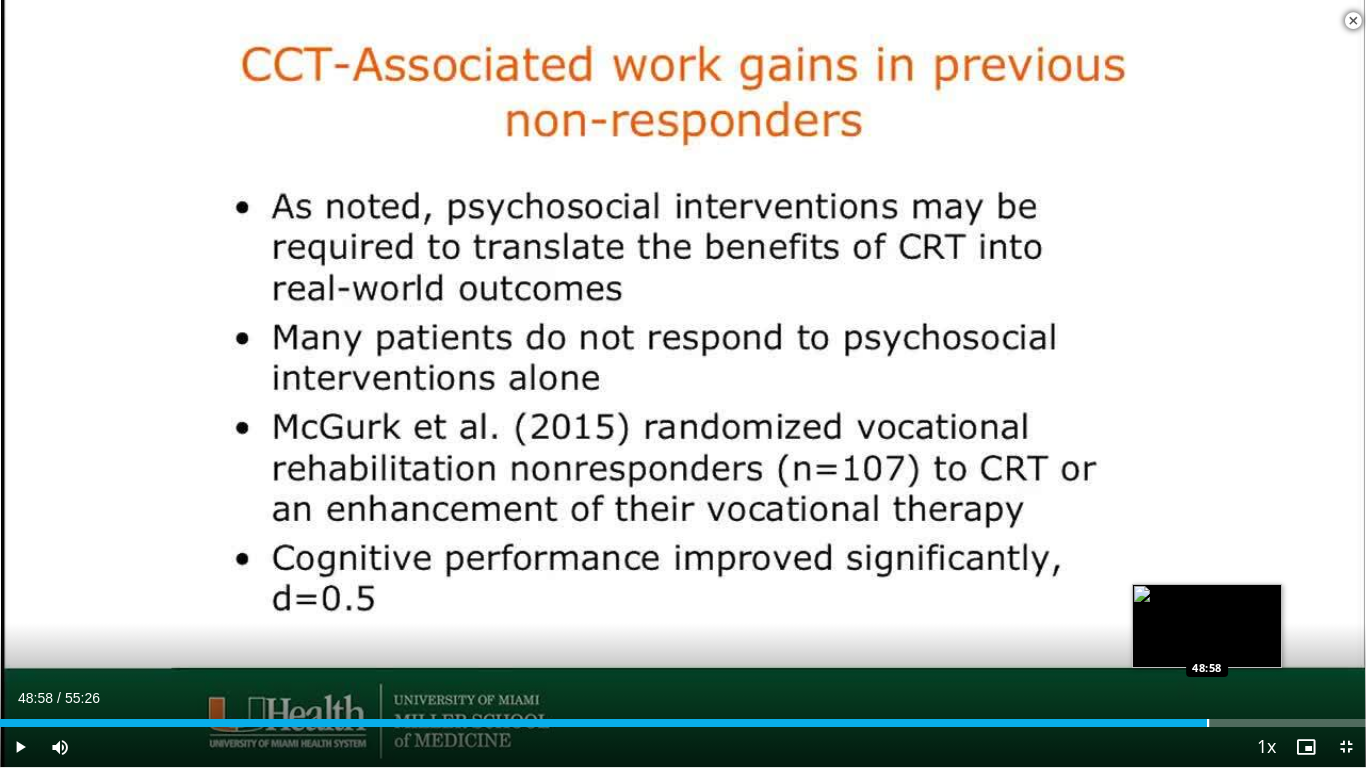 click at bounding box center [1208, 723] 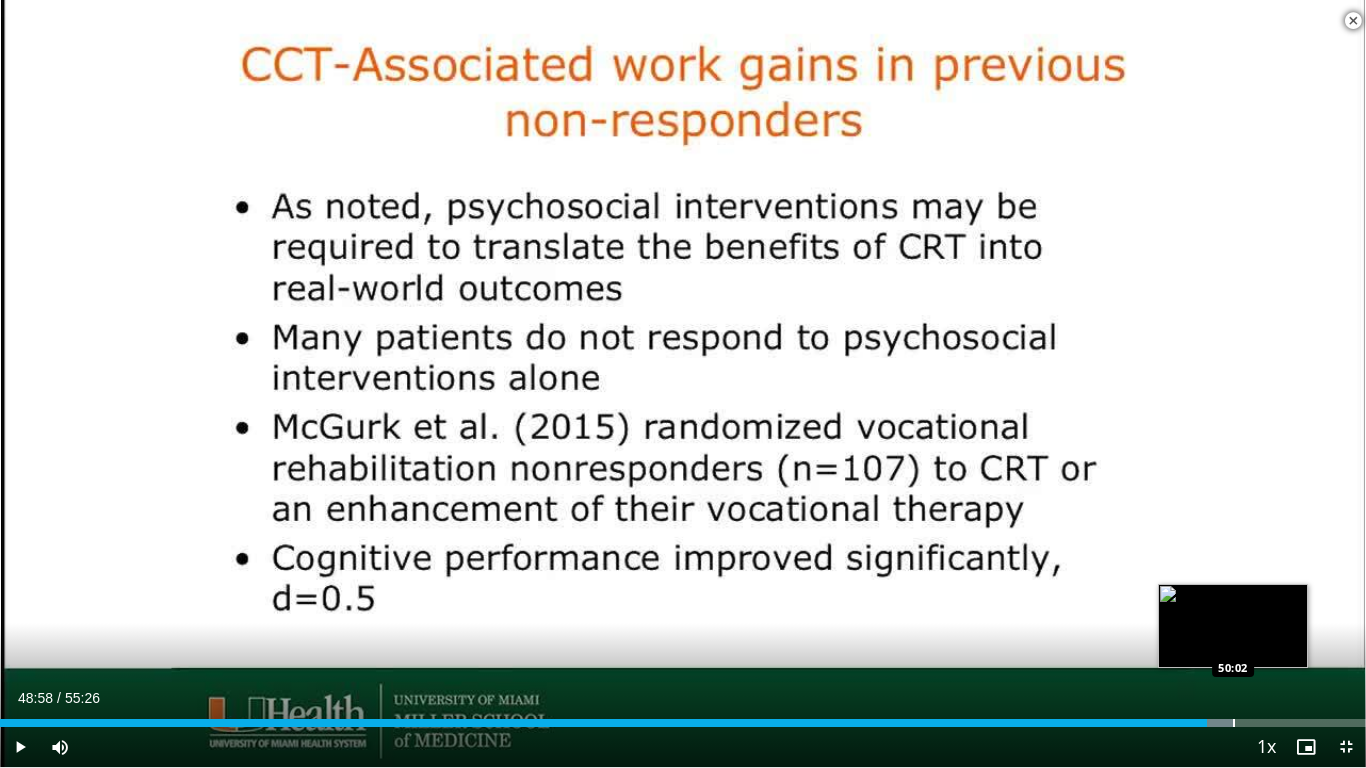click at bounding box center [1214, 723] 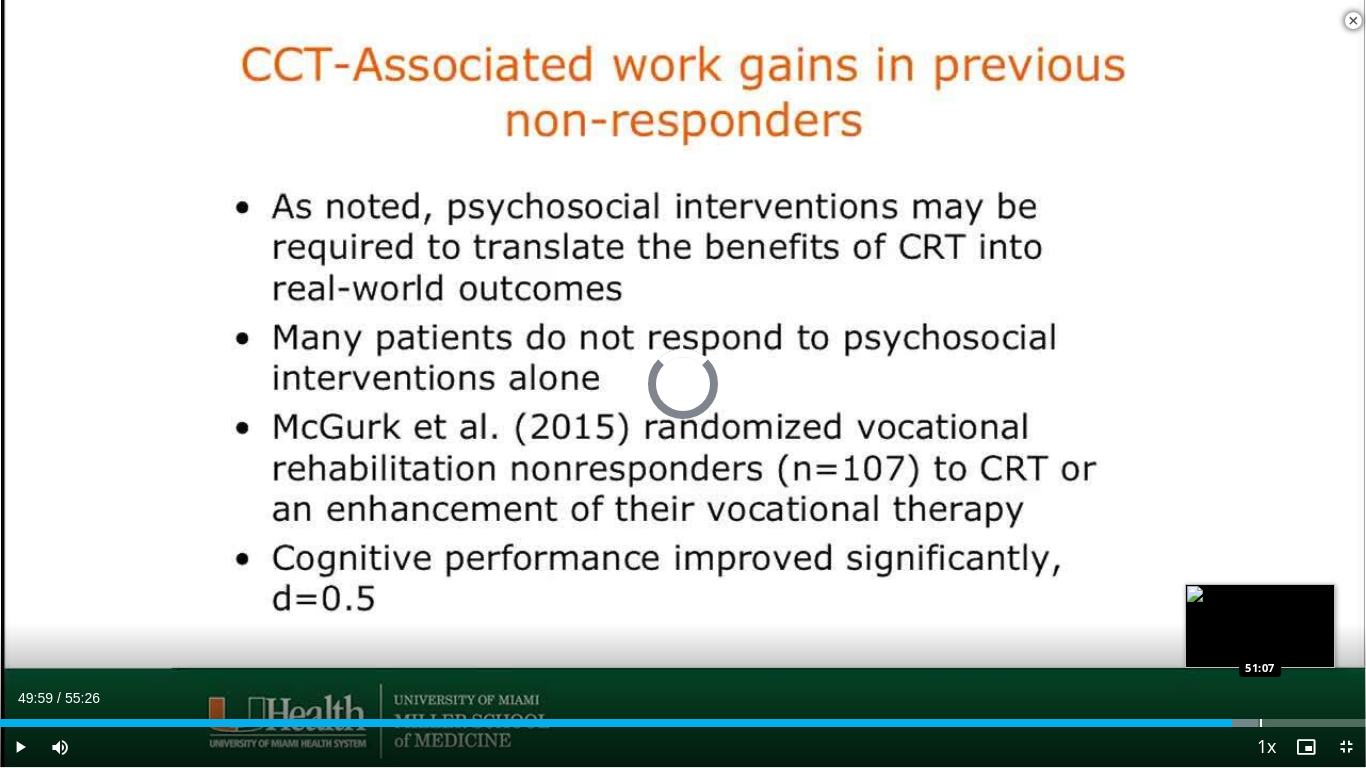 click on "Loaded :  92.09% 49:59 51:07" at bounding box center (683, 723) 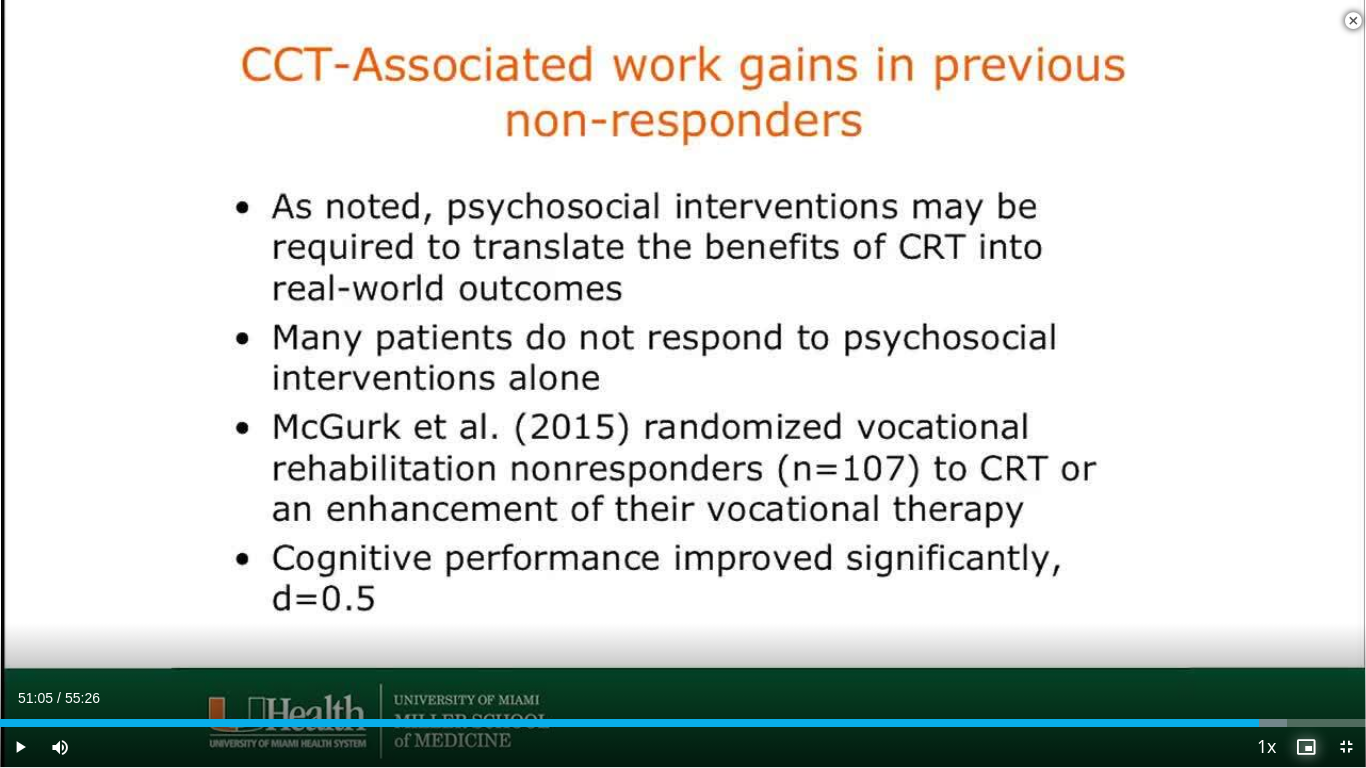click at bounding box center [1306, 747] 